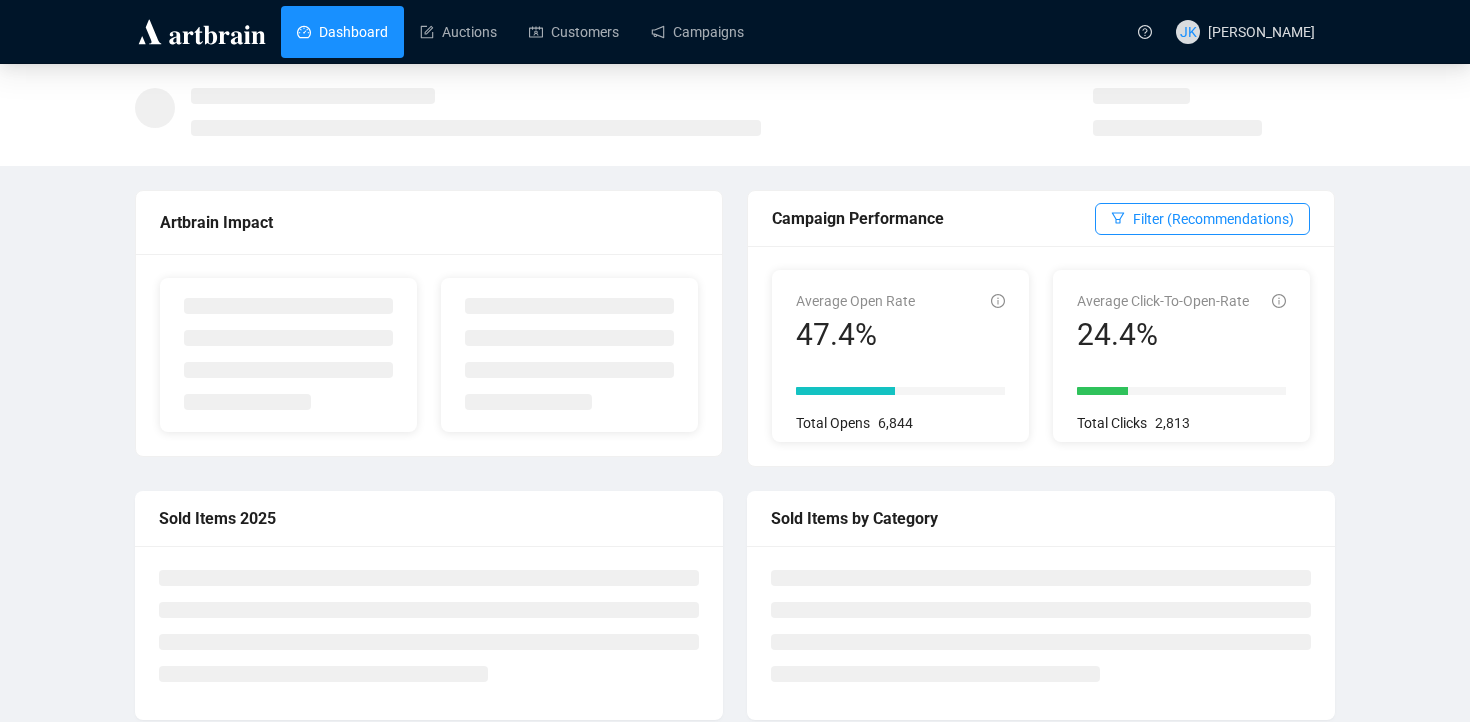 scroll, scrollTop: 0, scrollLeft: 0, axis: both 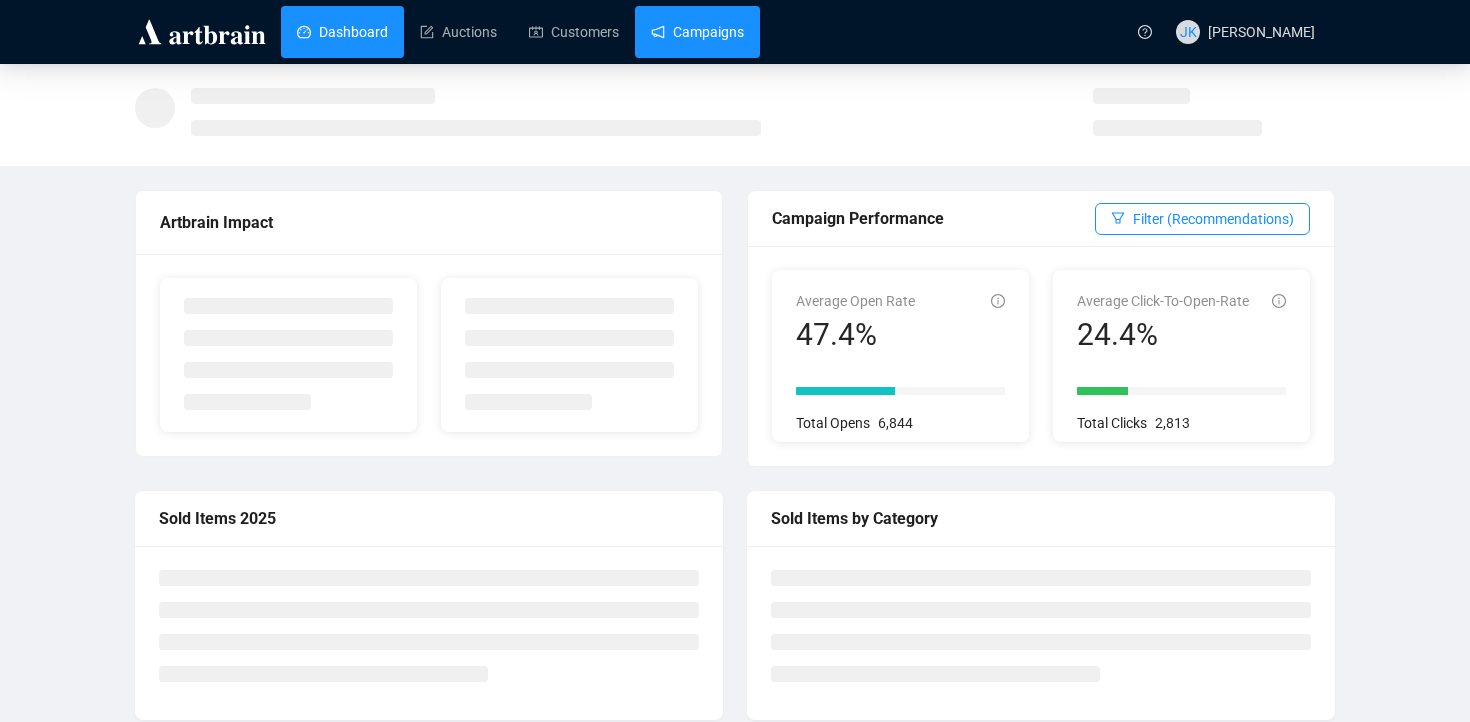 click on "Campaigns" at bounding box center (697, 32) 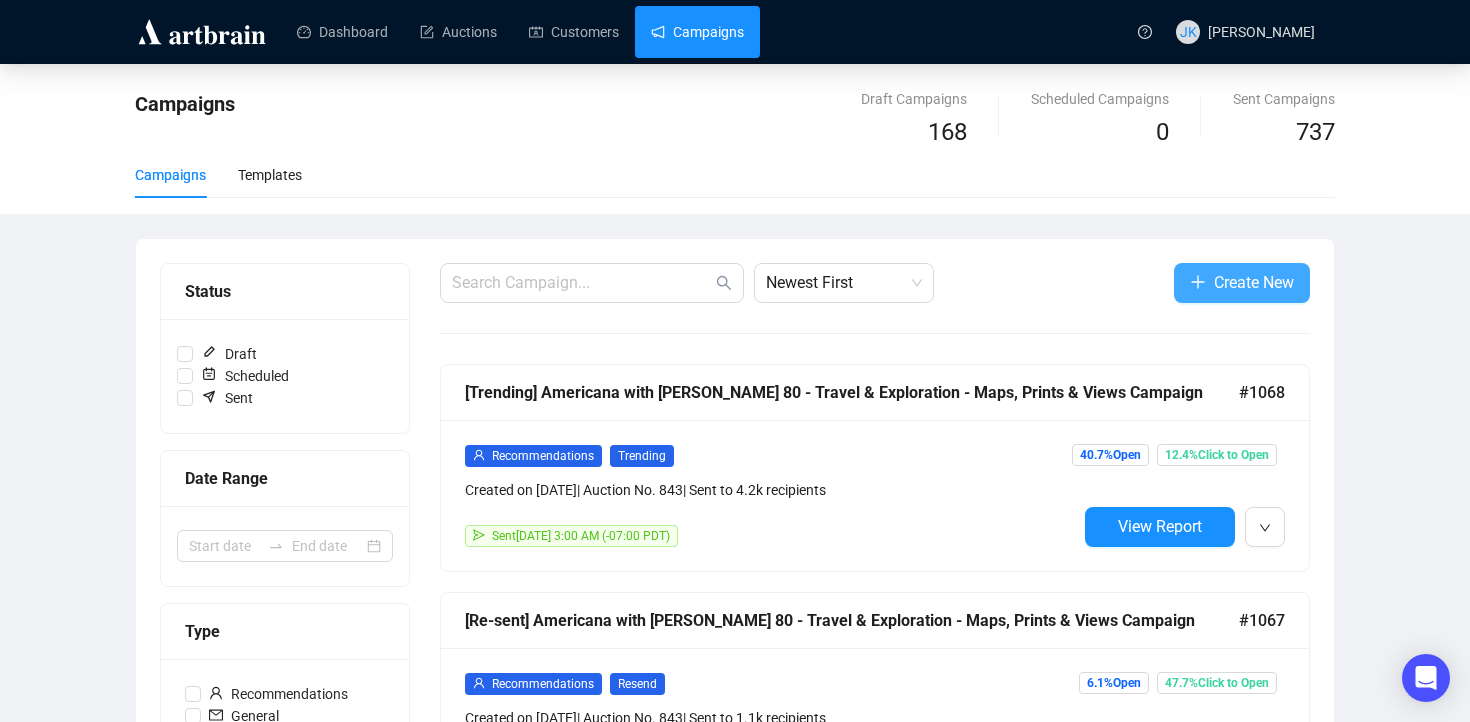 click 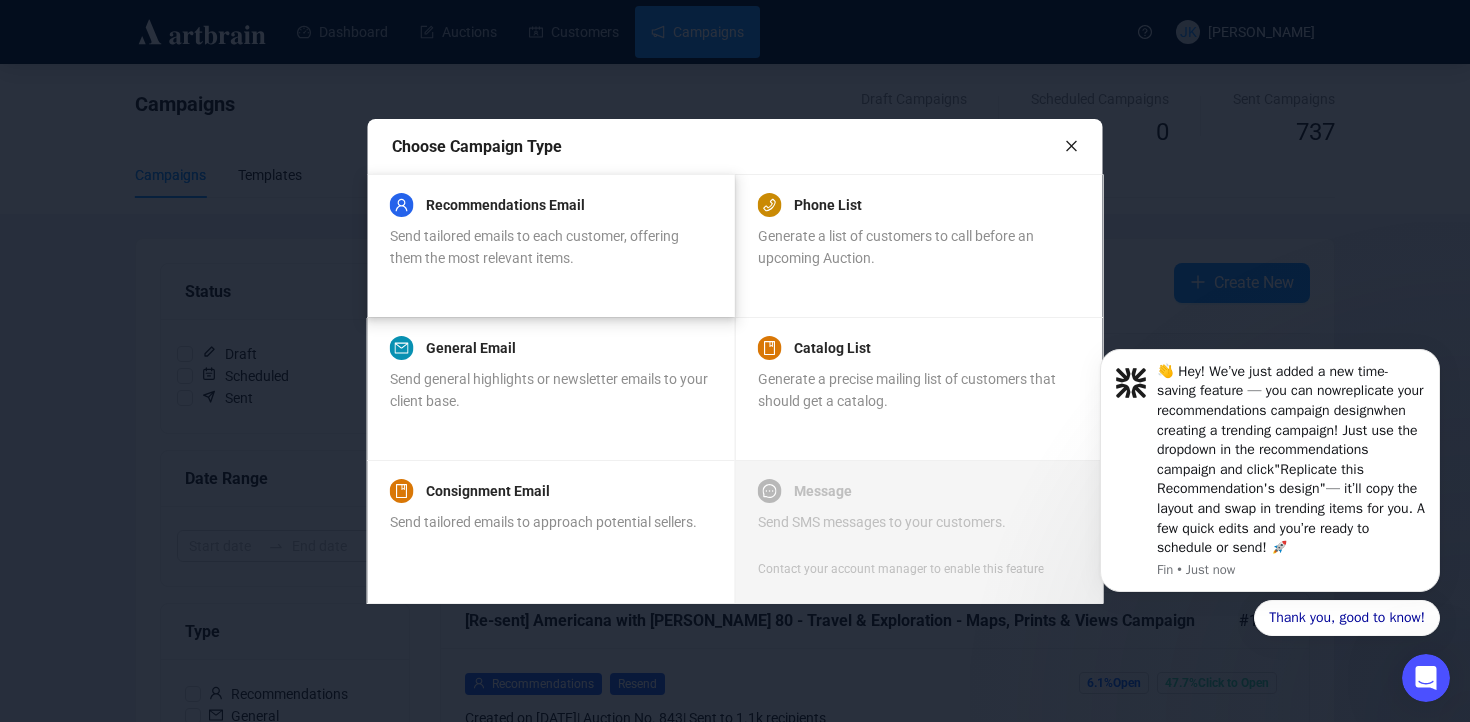 scroll, scrollTop: 0, scrollLeft: 0, axis: both 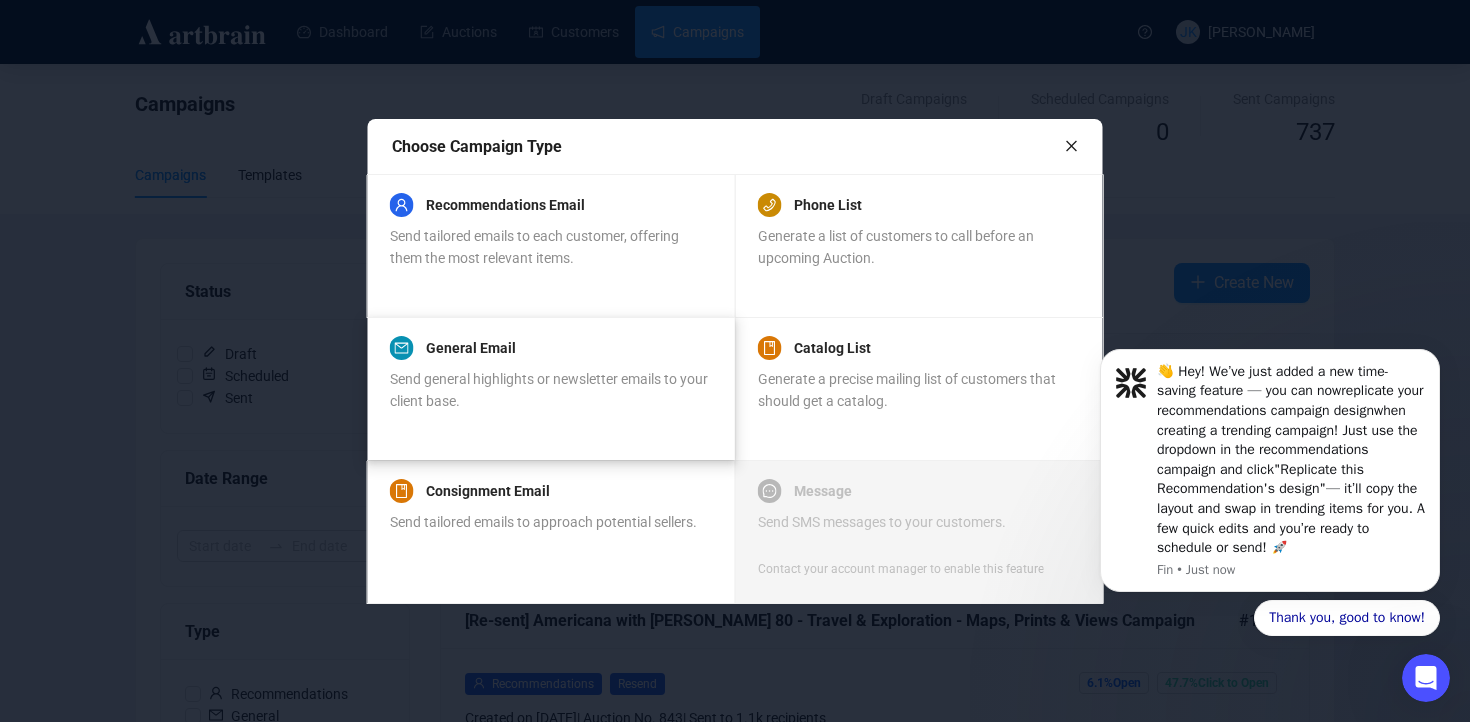 click on "General Email Send general highlights or newsletter emails to your client base." at bounding box center (550, 374) 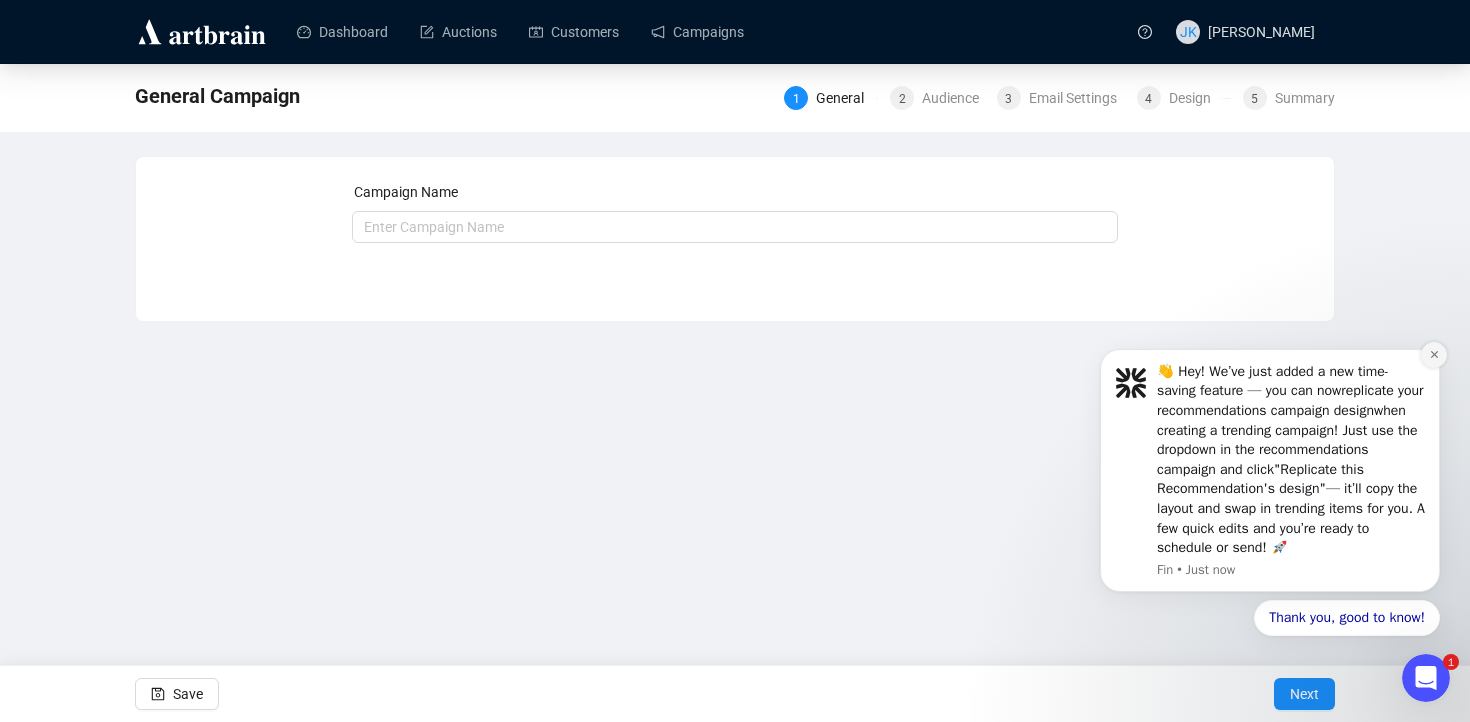 click 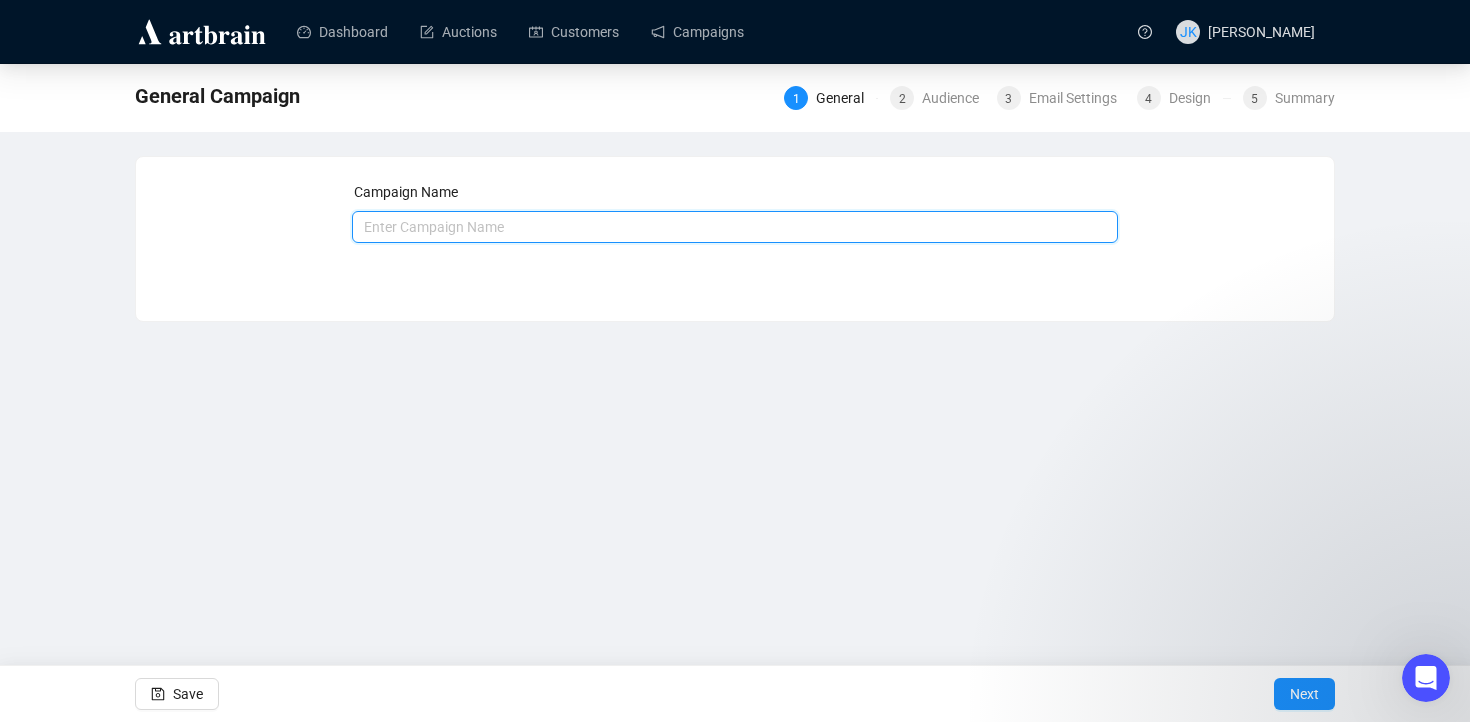 click at bounding box center (735, 227) 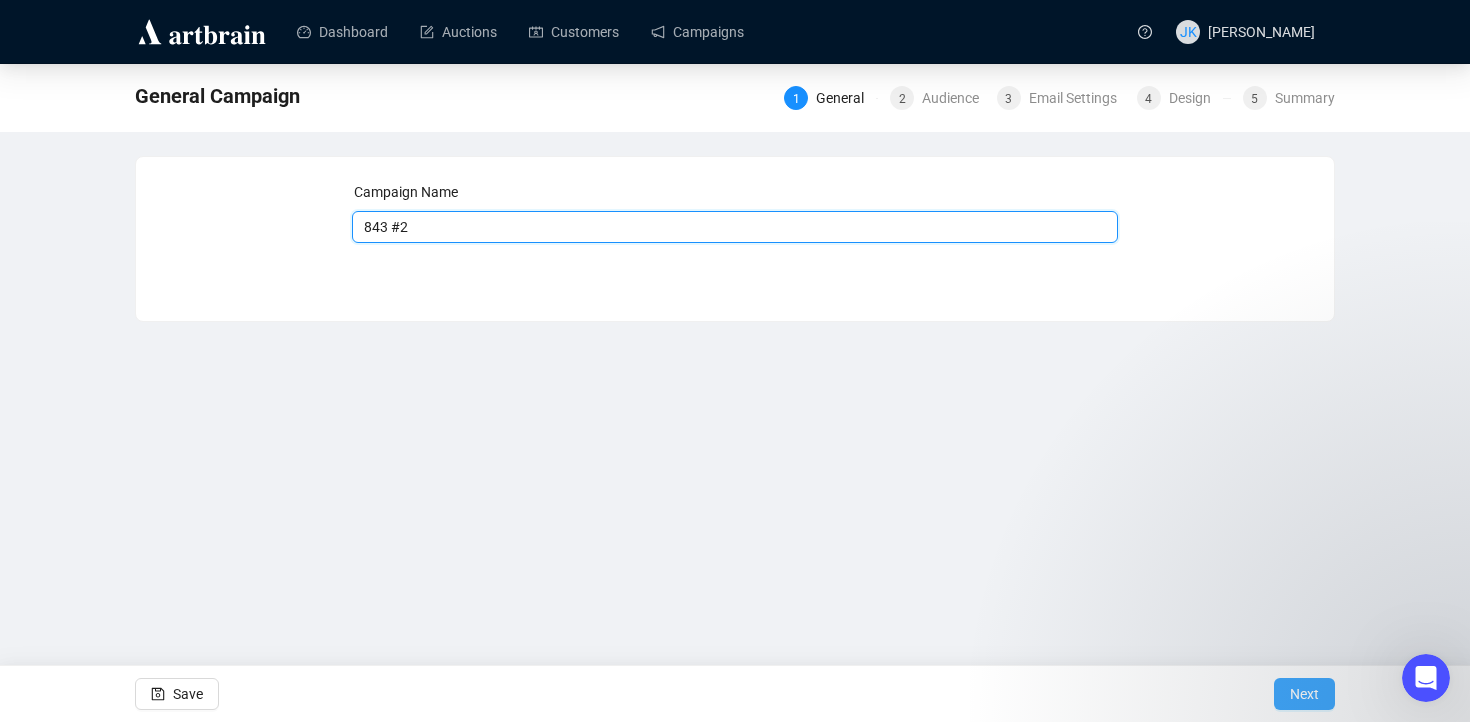 type on "843 #2" 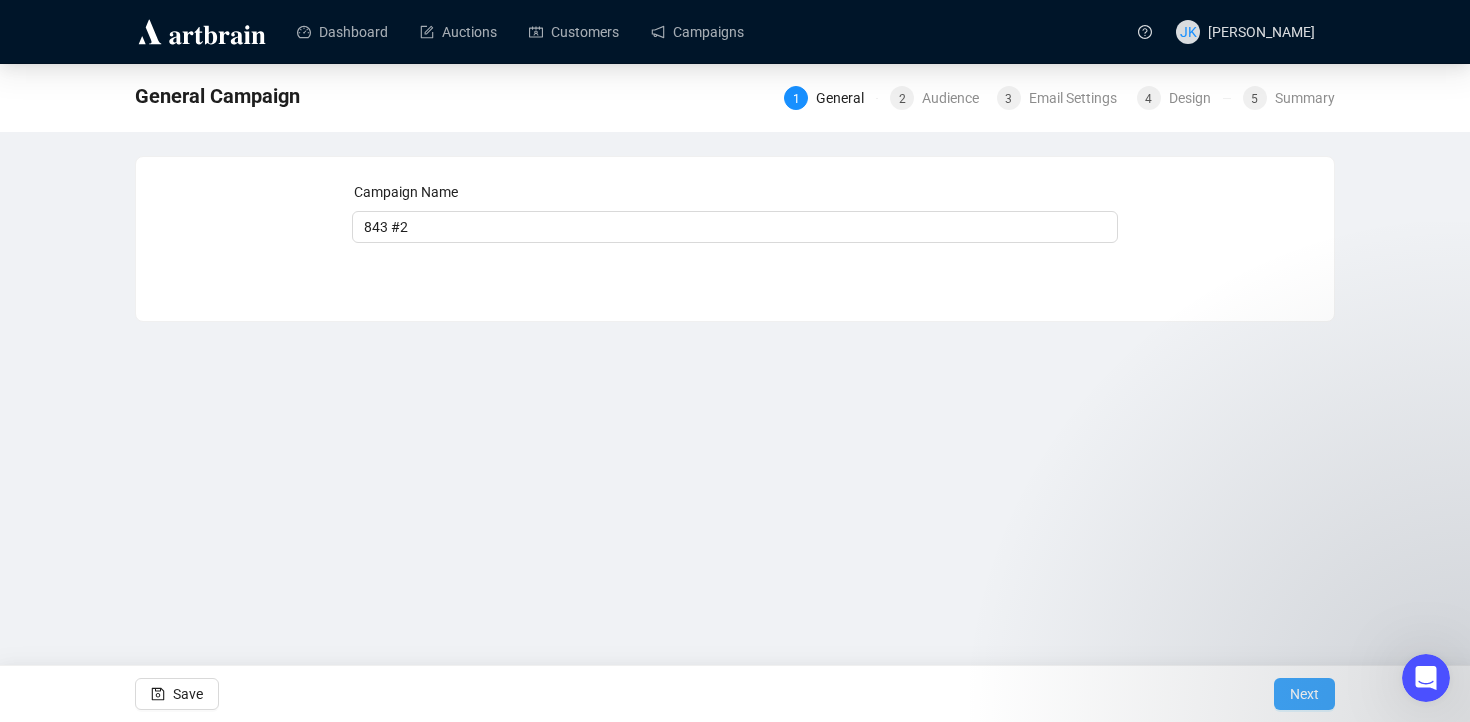 click on "Next" at bounding box center [1304, 694] 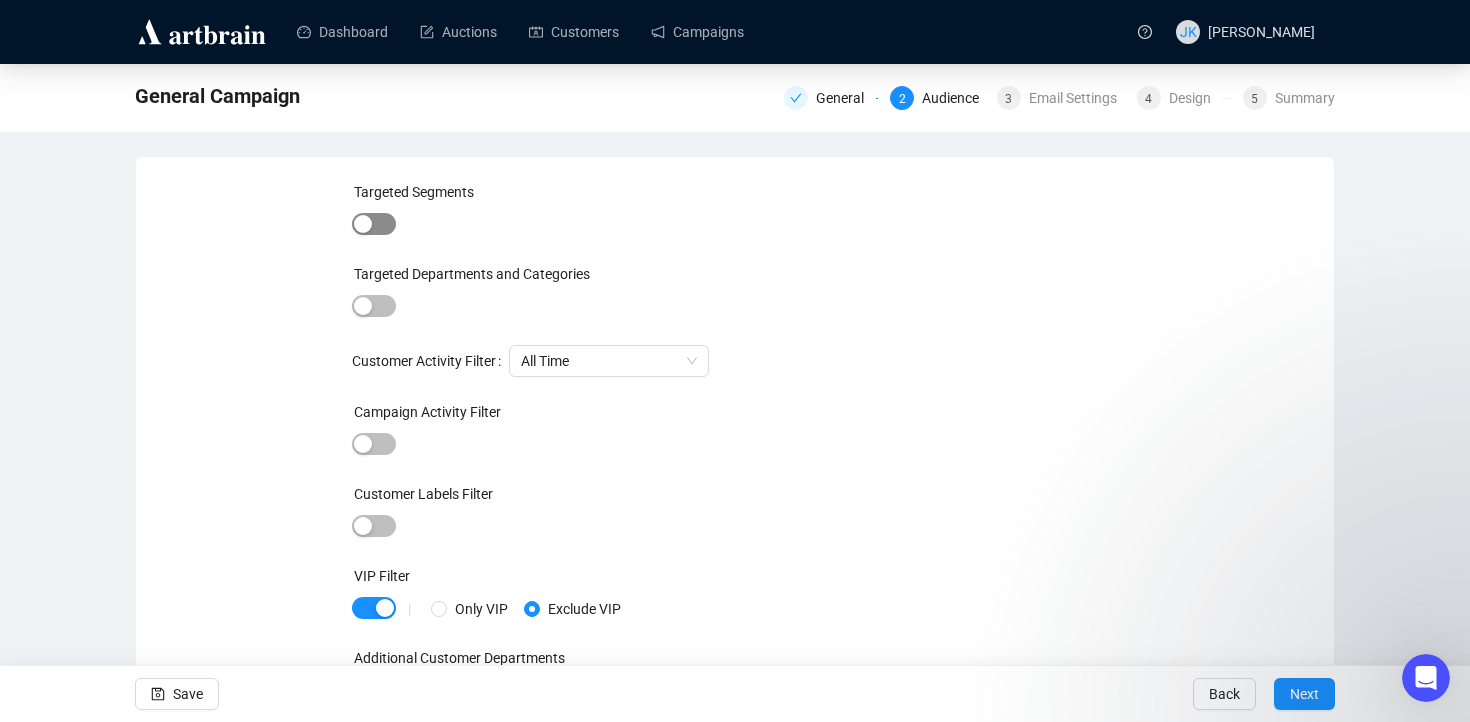 click at bounding box center [374, 224] 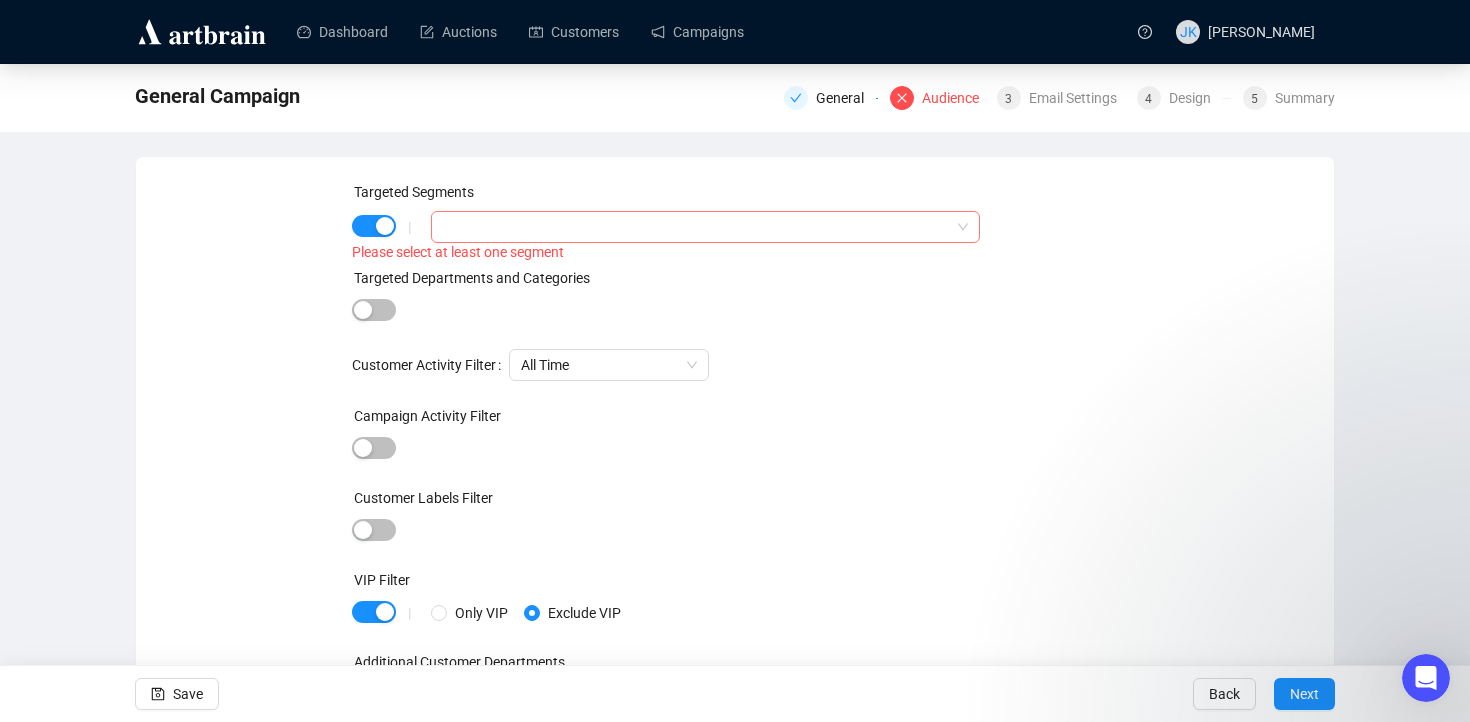 click at bounding box center [695, 227] 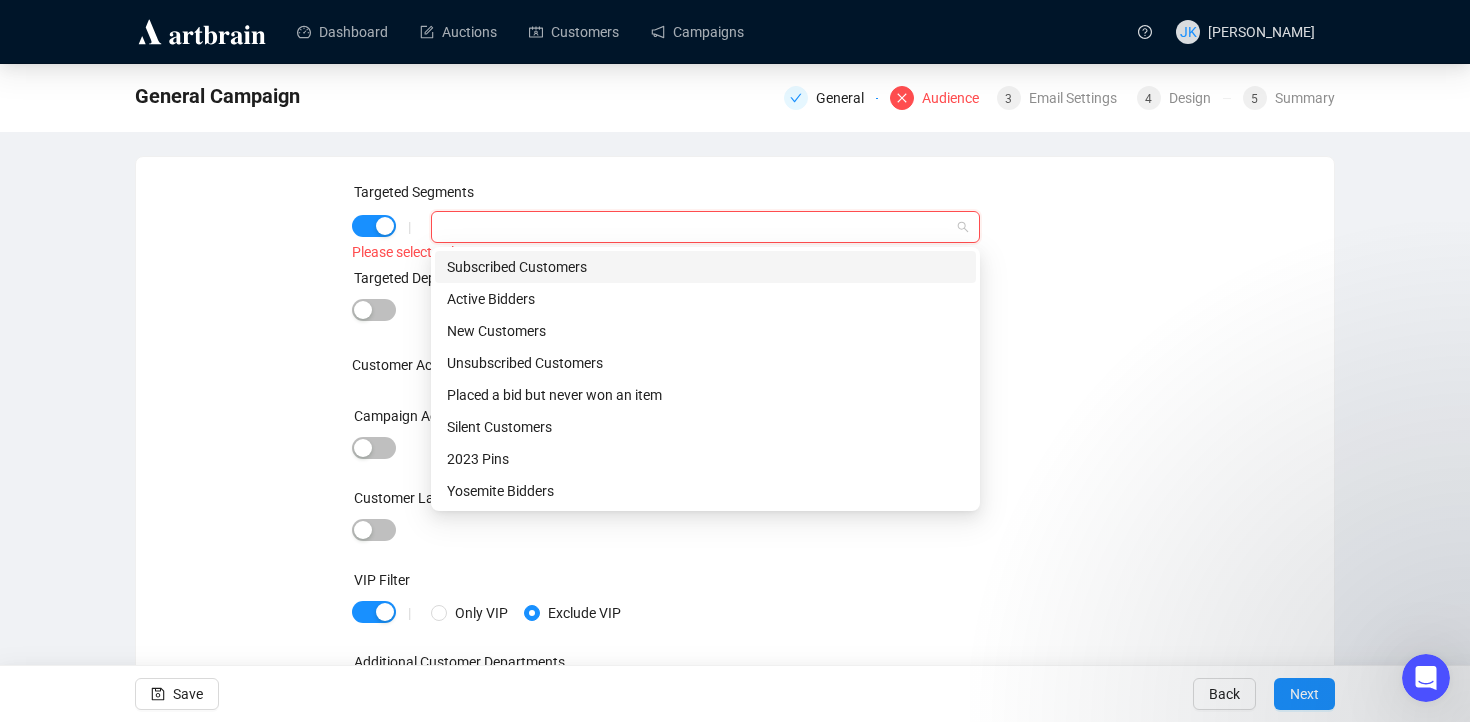 click on "Subscribed Customers" at bounding box center [705, 267] 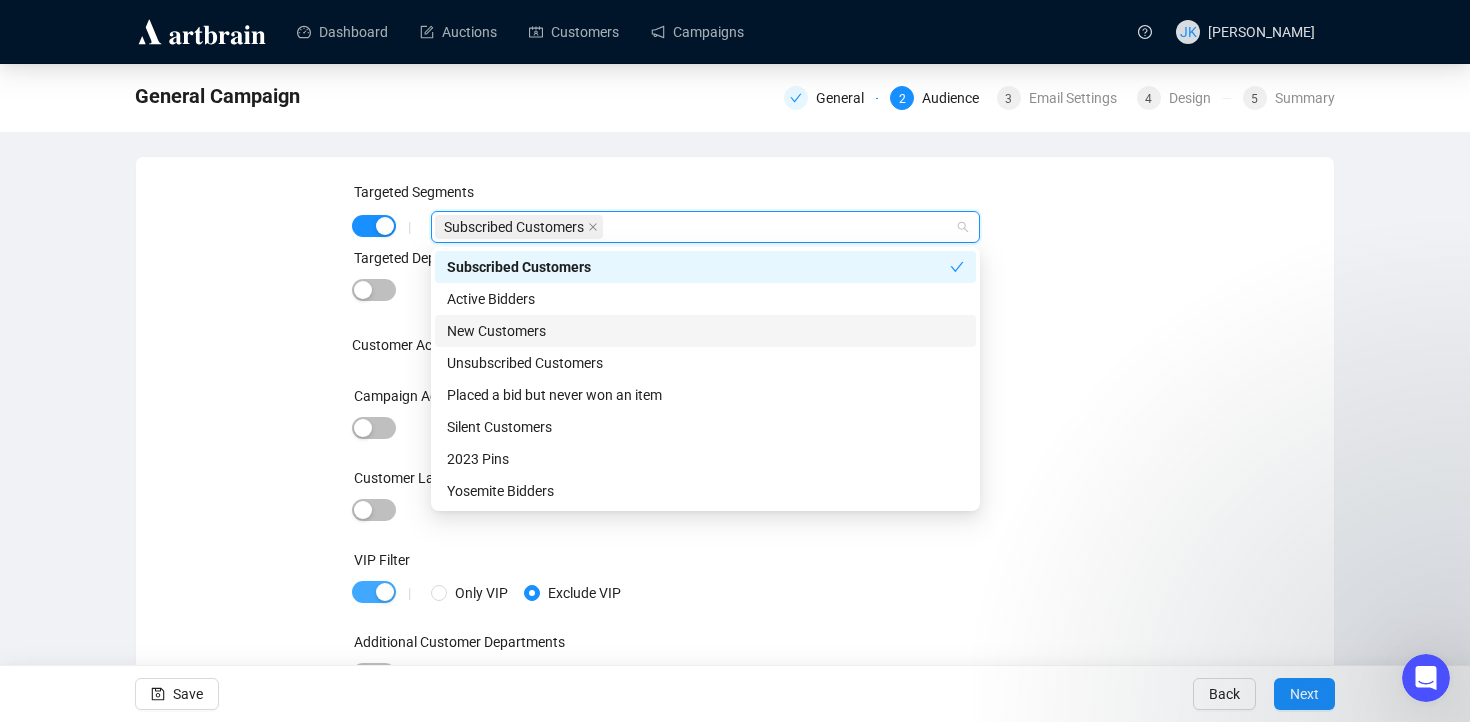 click at bounding box center [385, 592] 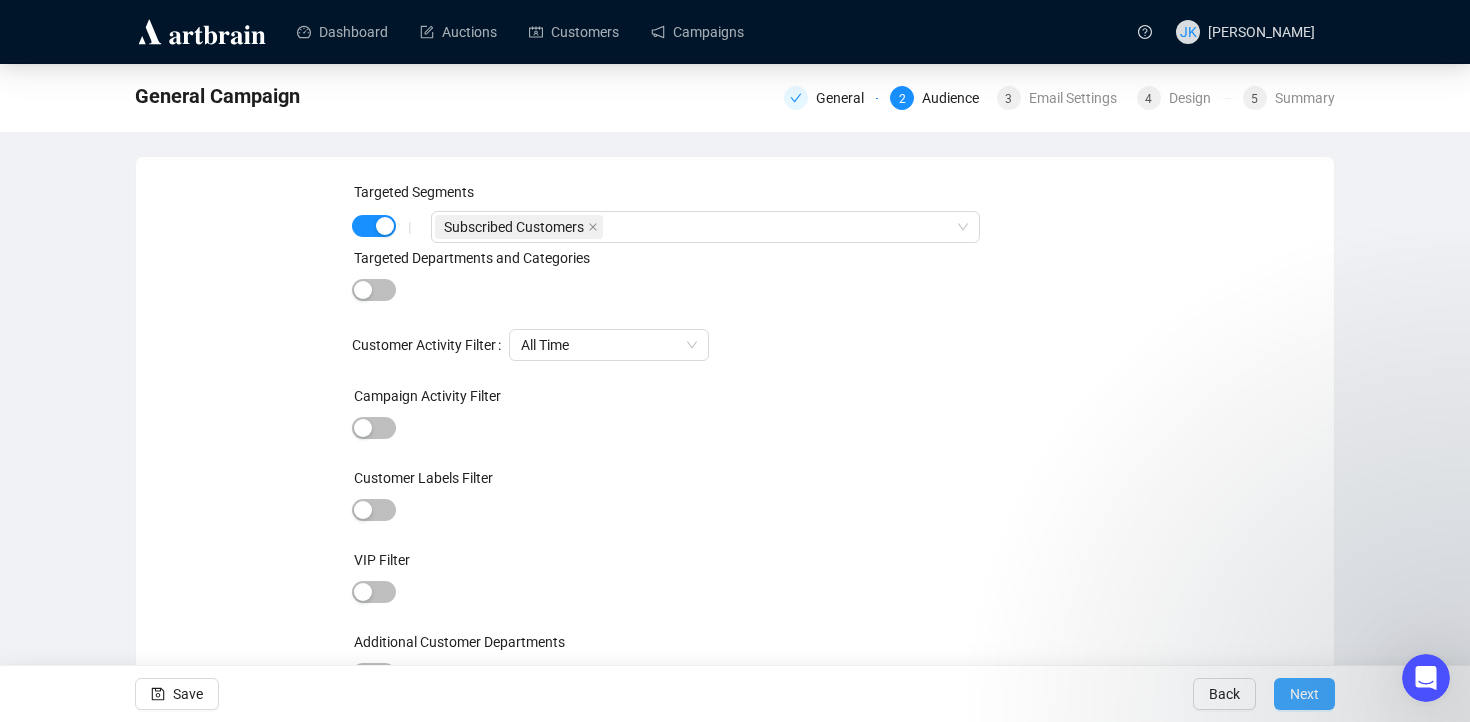 click on "Next" at bounding box center (1304, 694) 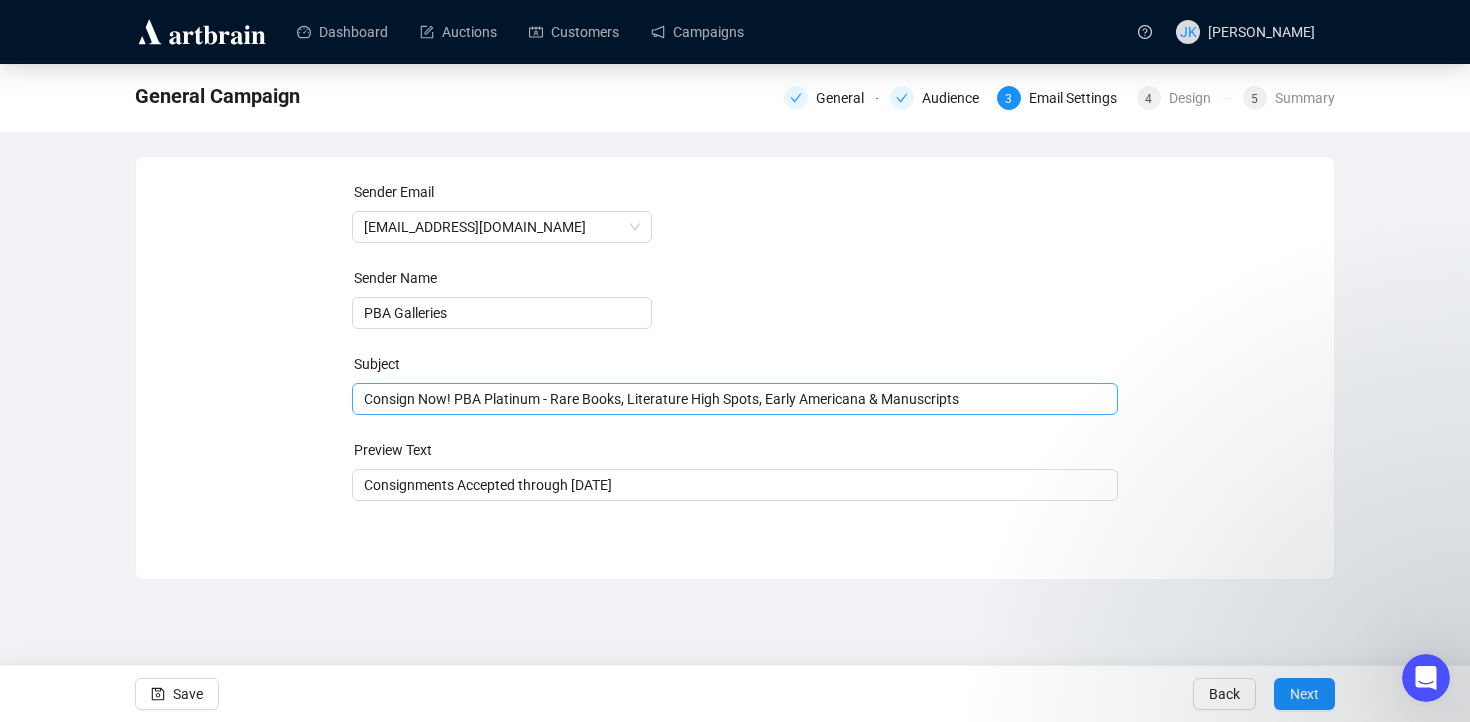 click on "Consign Now! PBA Platinum - Rare Books, Literature High Spots, Early Americana & Manuscripts" at bounding box center (735, 399) 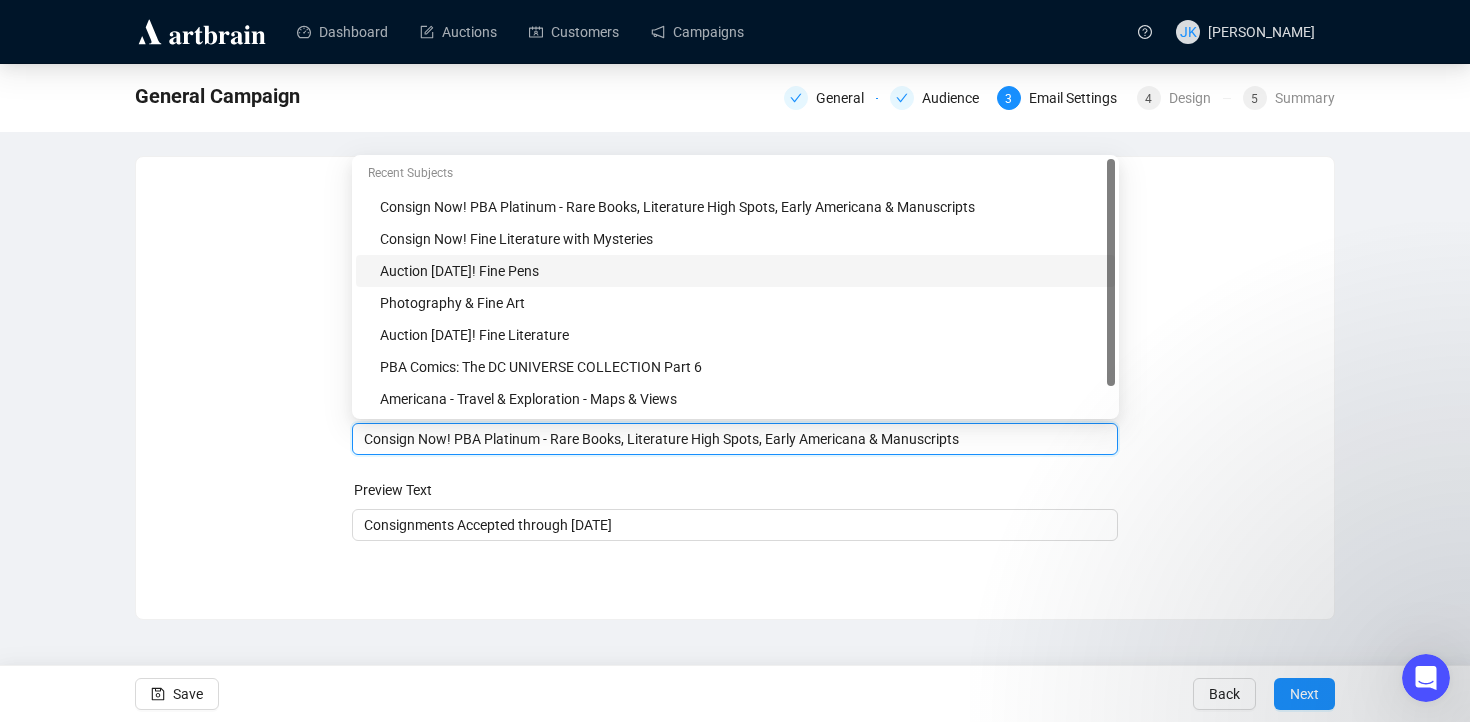 click on "Auction [DATE]! Fine Pens" at bounding box center (741, 271) 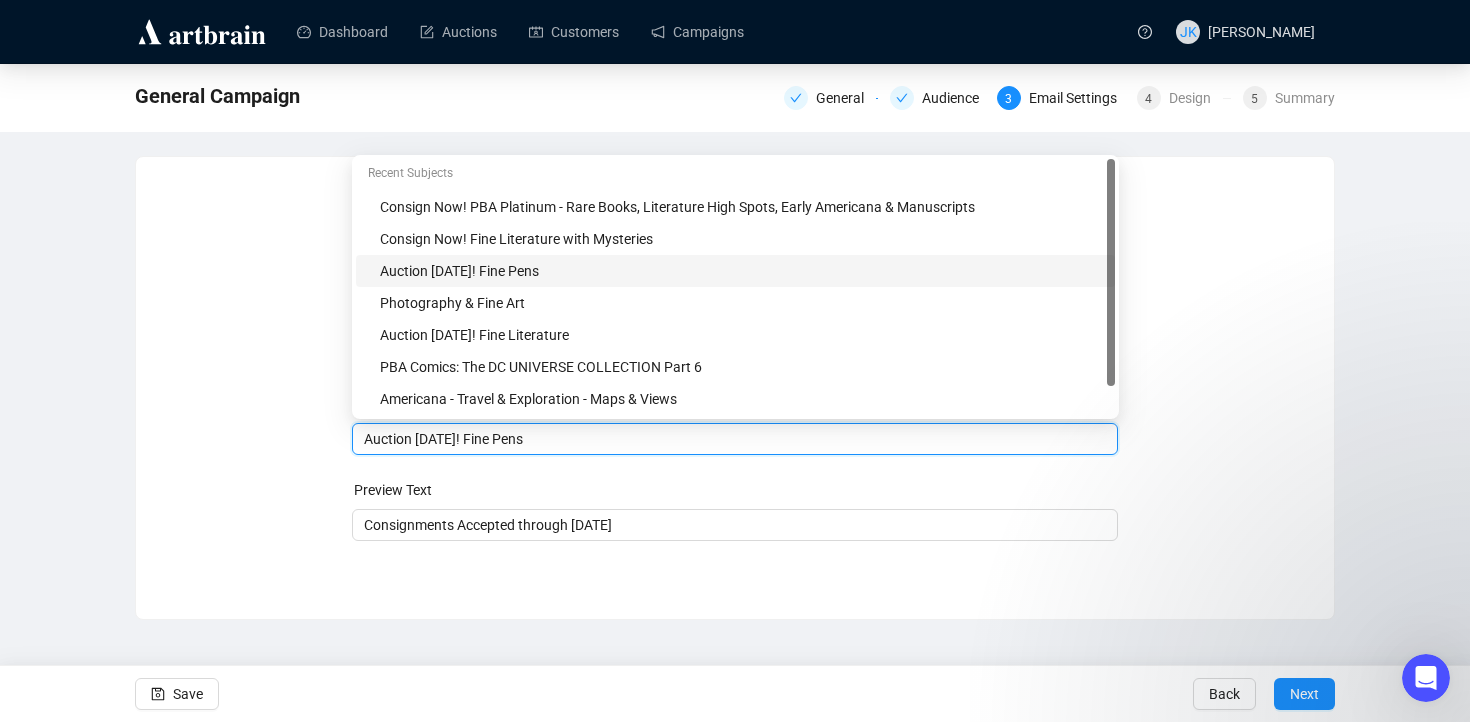 drag, startPoint x: 562, startPoint y: 443, endPoint x: 488, endPoint y: 442, distance: 74.00676 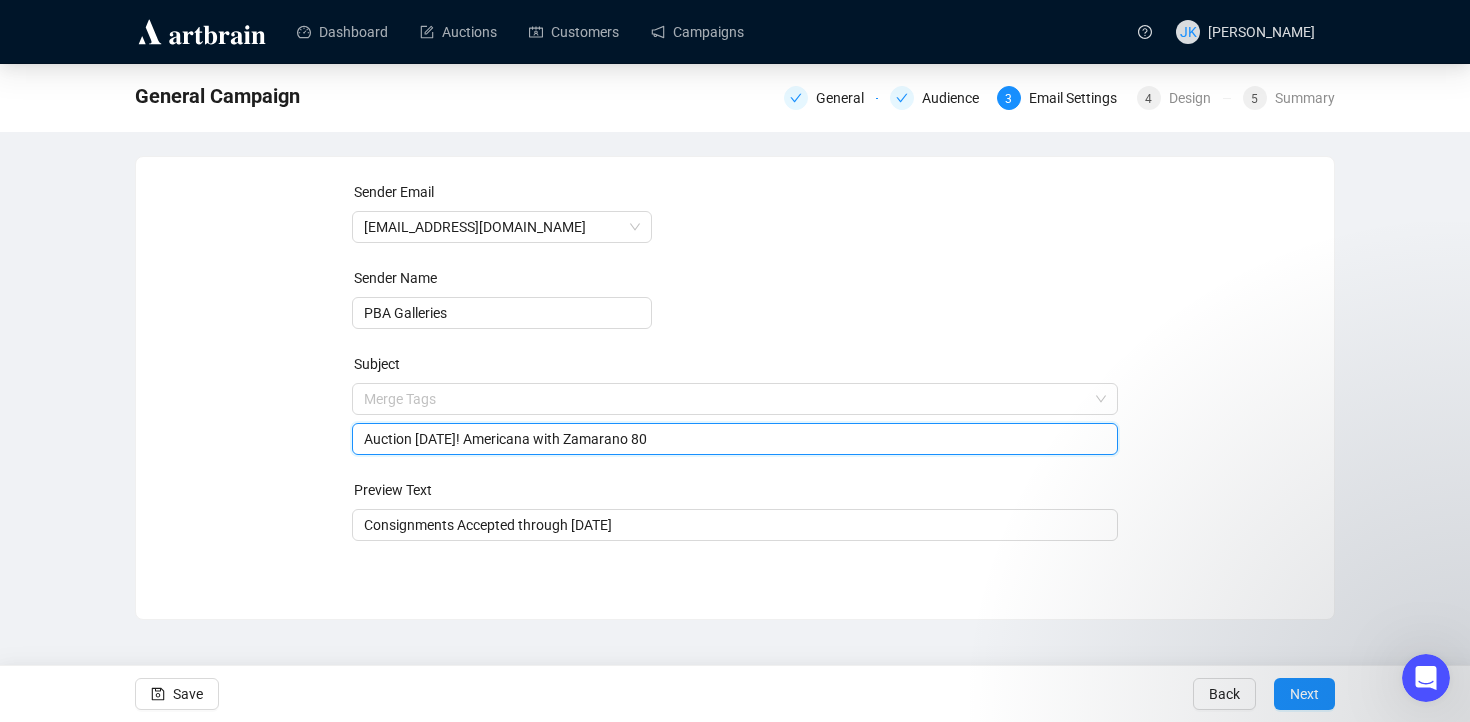 click on "Auction [DATE]! Americana with Zamarano 80" at bounding box center (735, 439) 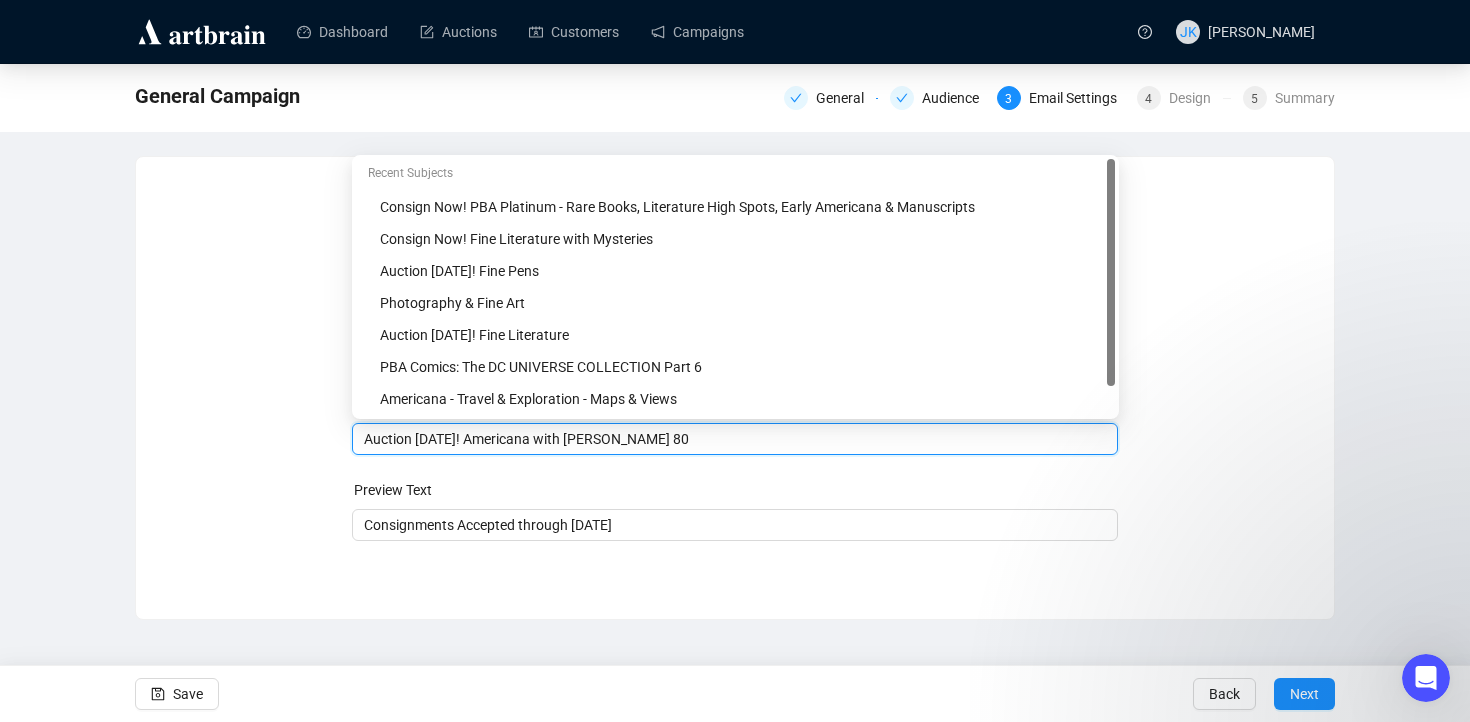 type on "Auction [DATE]! Americana with [PERSON_NAME] 80" 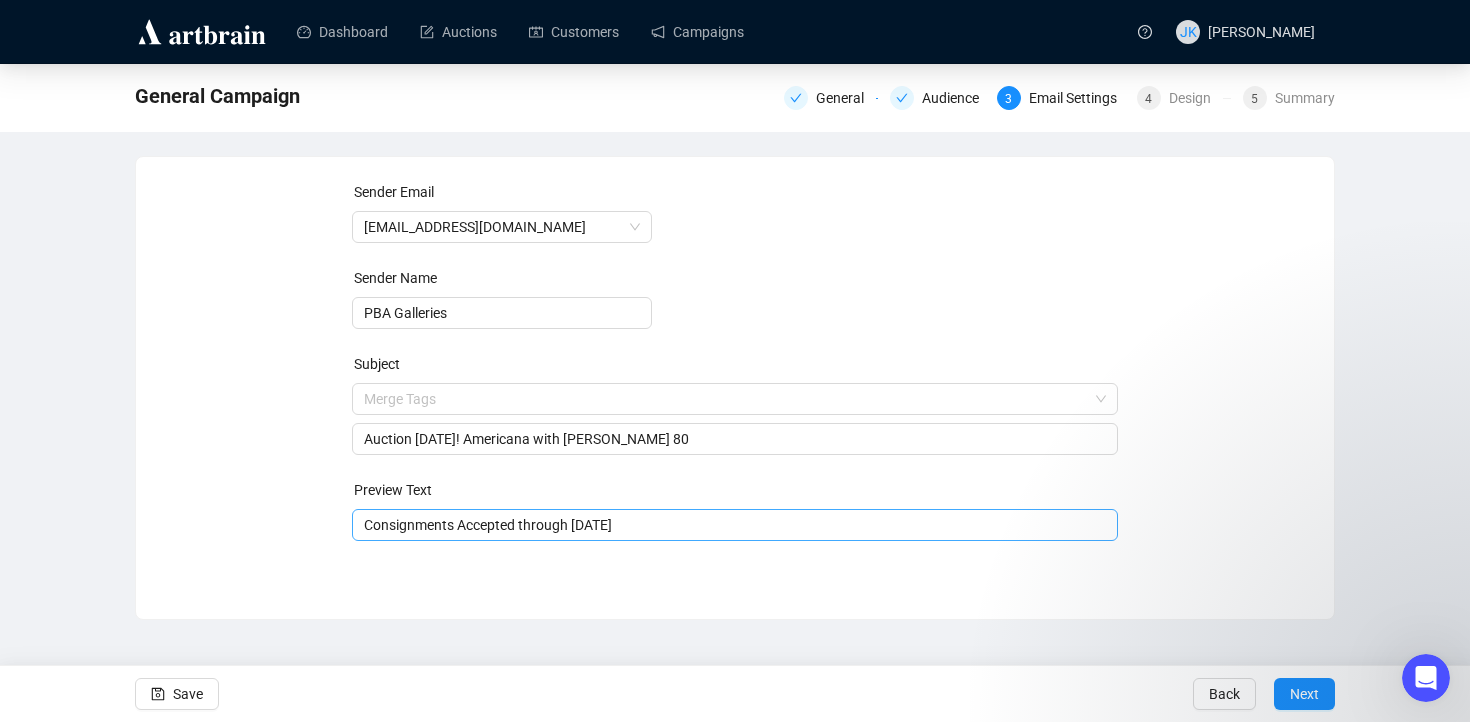 click on "Consignments Accepted through [DATE]" at bounding box center [735, 525] 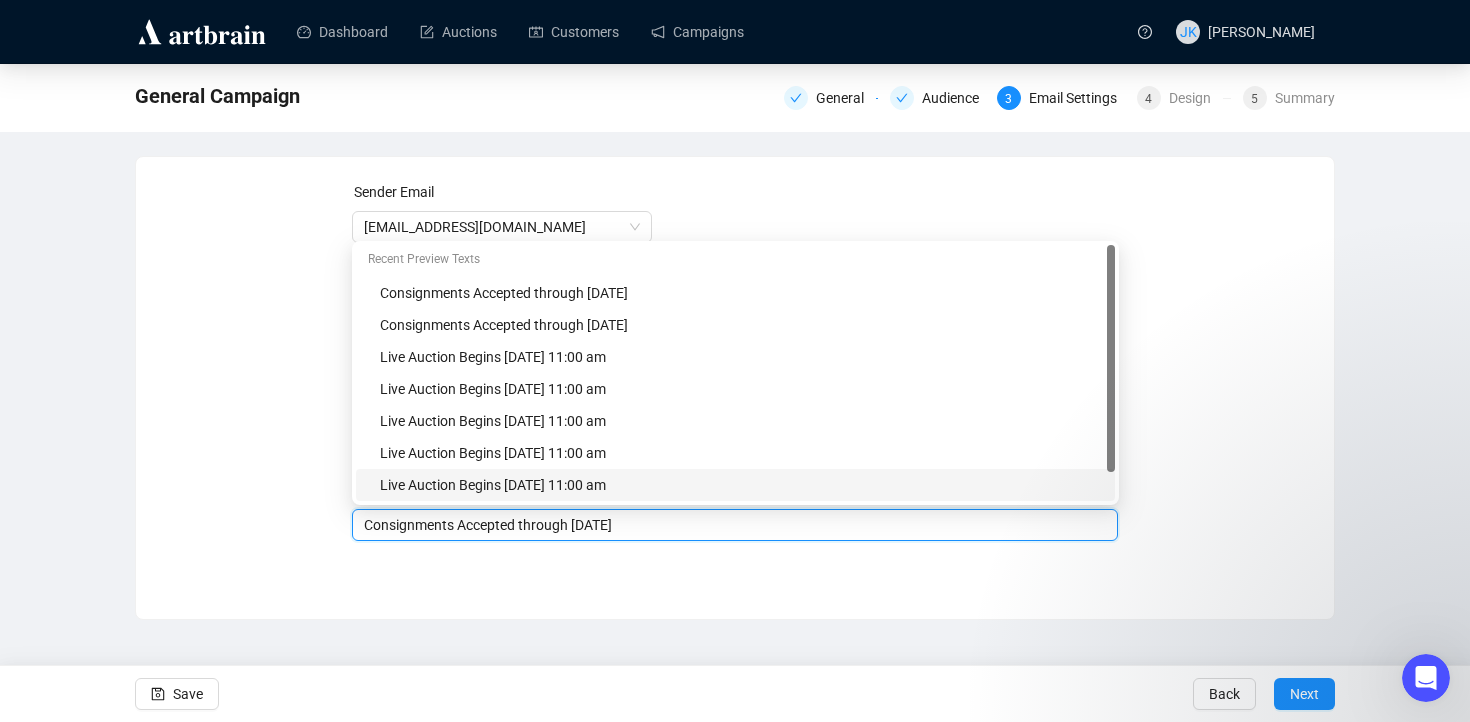 click on "Live Auction Begins [DATE] 11:00 am" at bounding box center (741, 485) 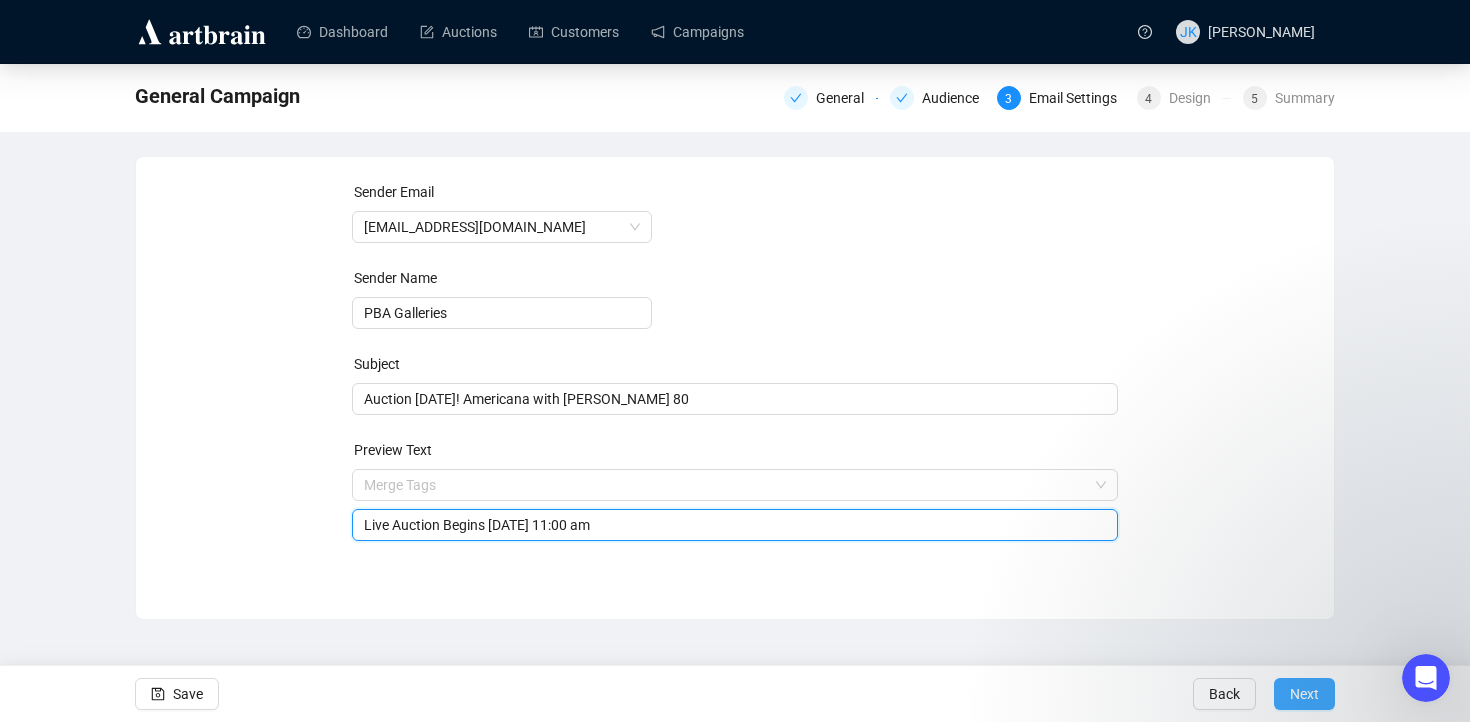 click on "Next" at bounding box center [1304, 694] 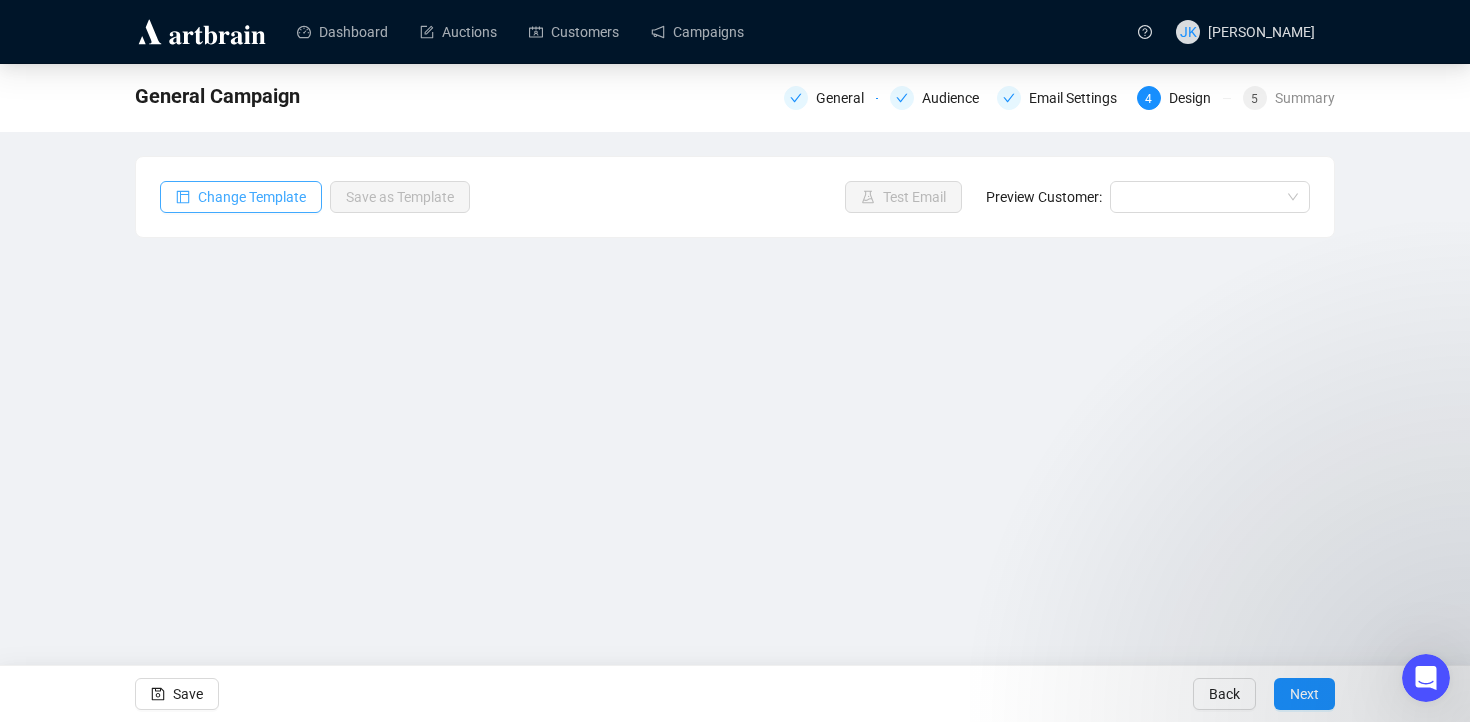 click on "Change Template" at bounding box center [252, 197] 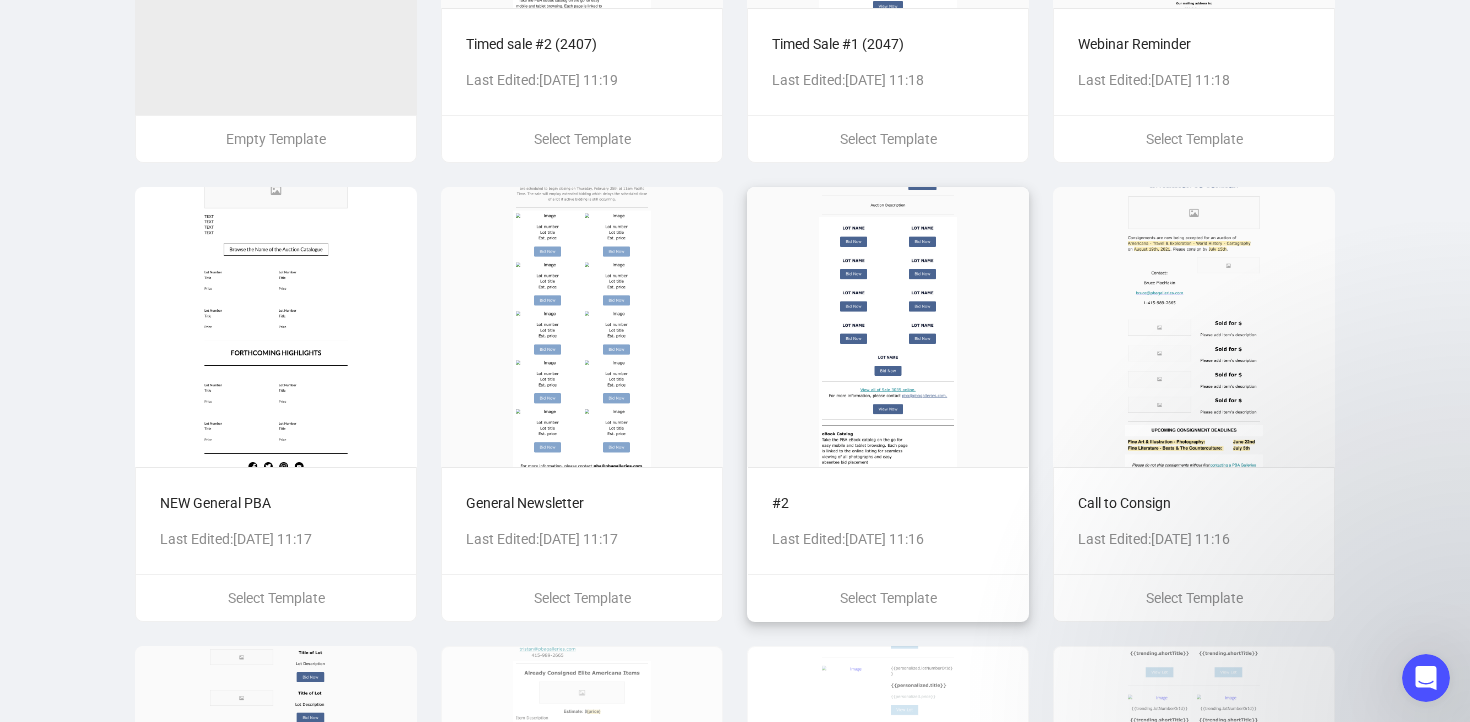 click on "#2 Last Edited:  [DATE] 11:16" at bounding box center (888, 520) 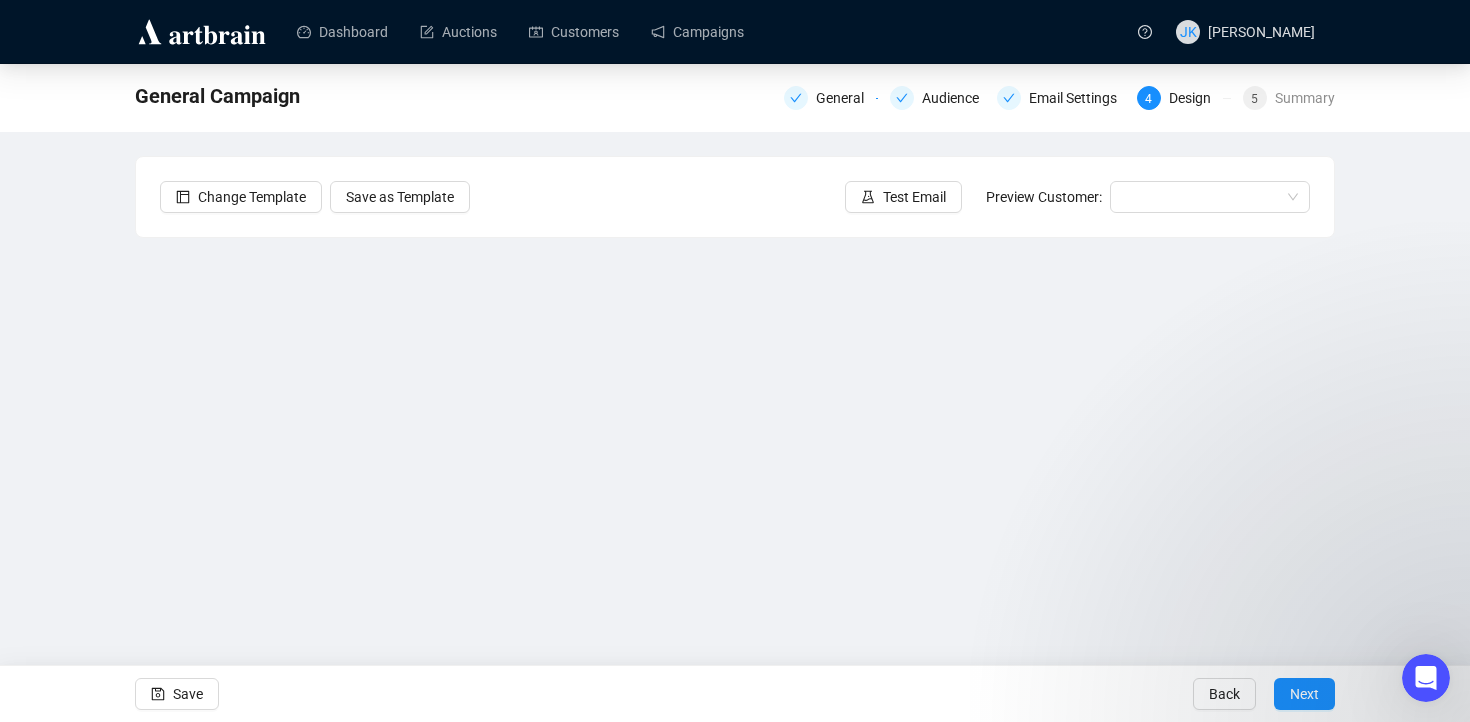 scroll, scrollTop: 22, scrollLeft: 0, axis: vertical 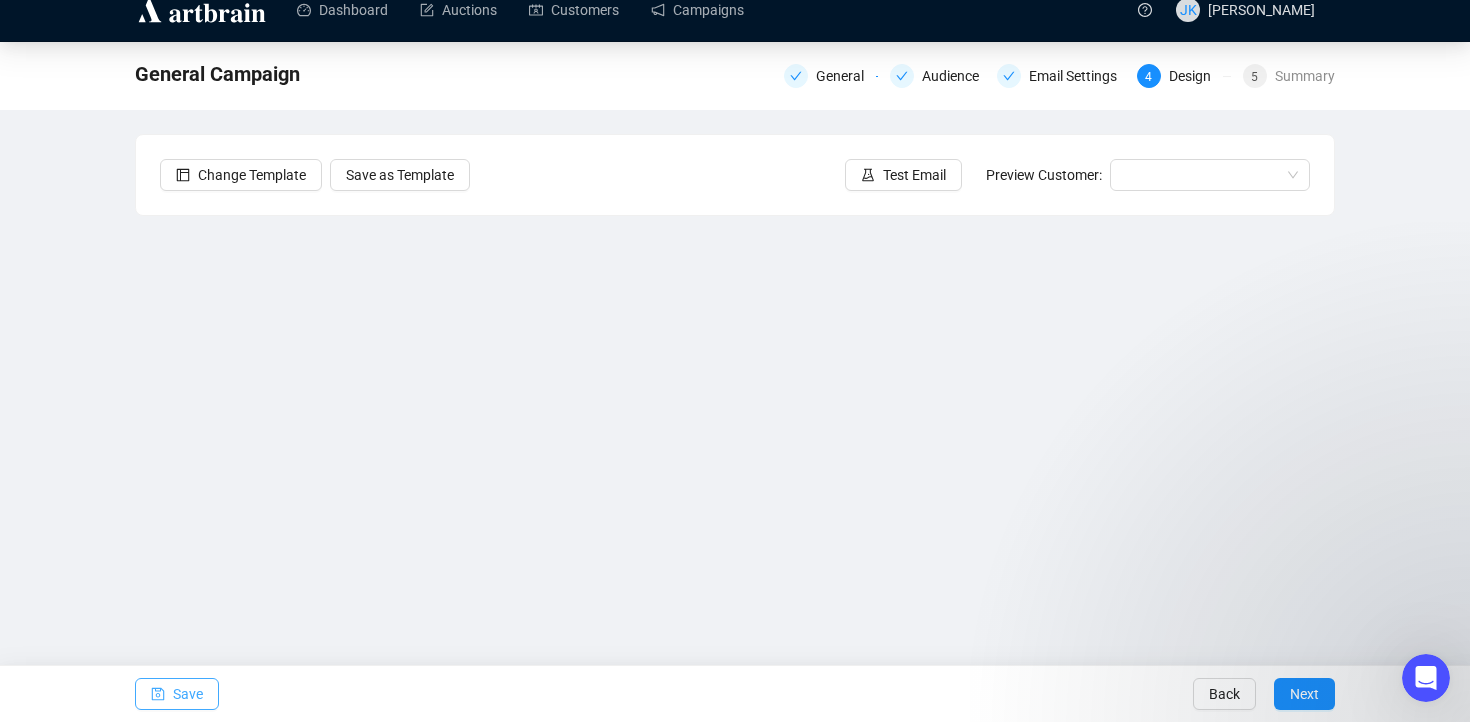 click on "Save" at bounding box center [188, 694] 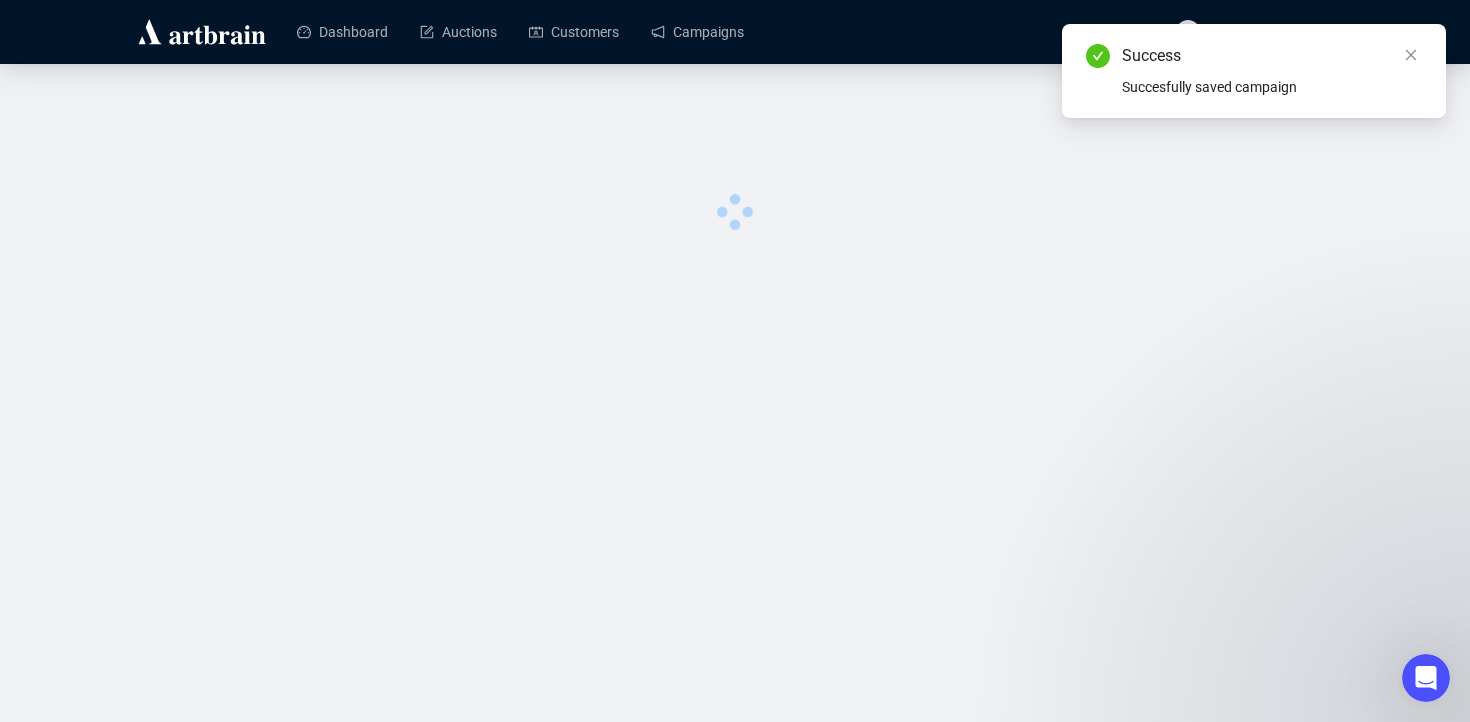scroll, scrollTop: 0, scrollLeft: 0, axis: both 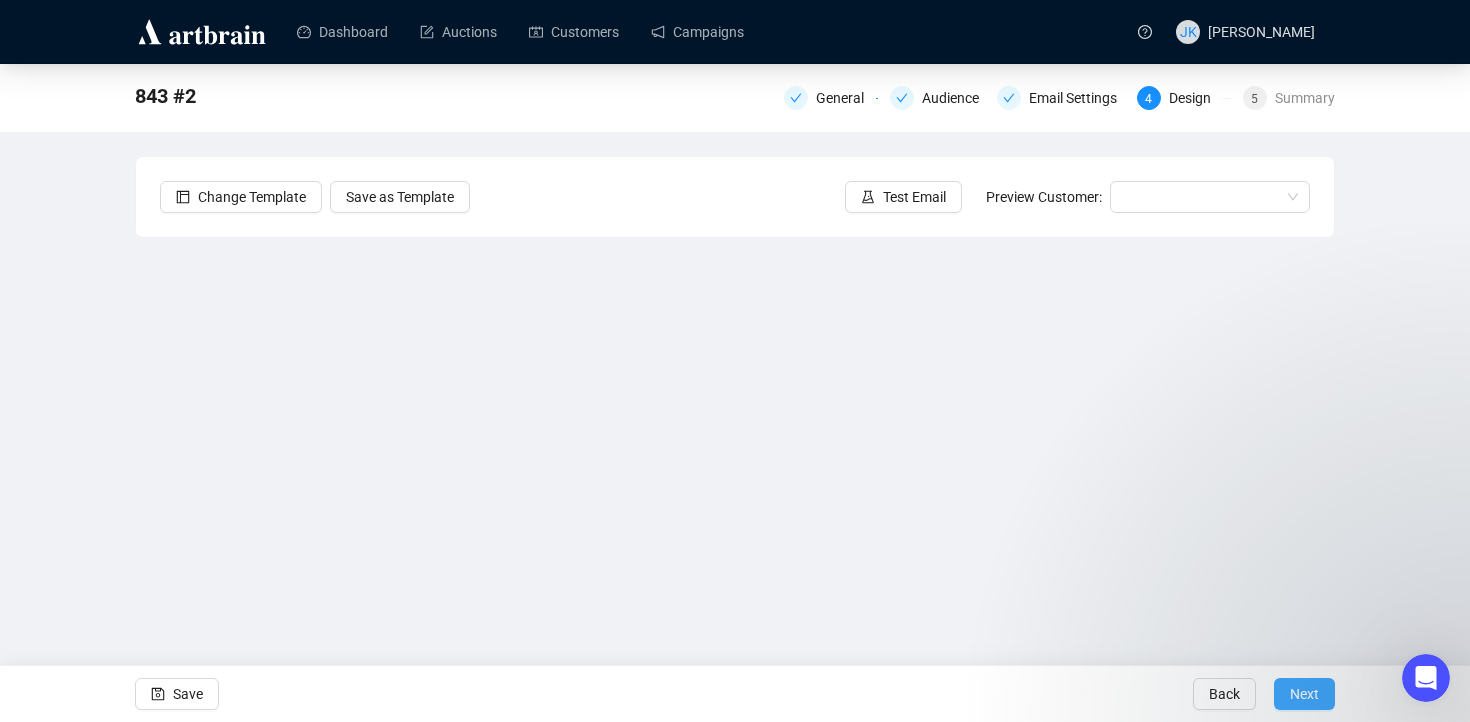 click on "Next" at bounding box center (1304, 694) 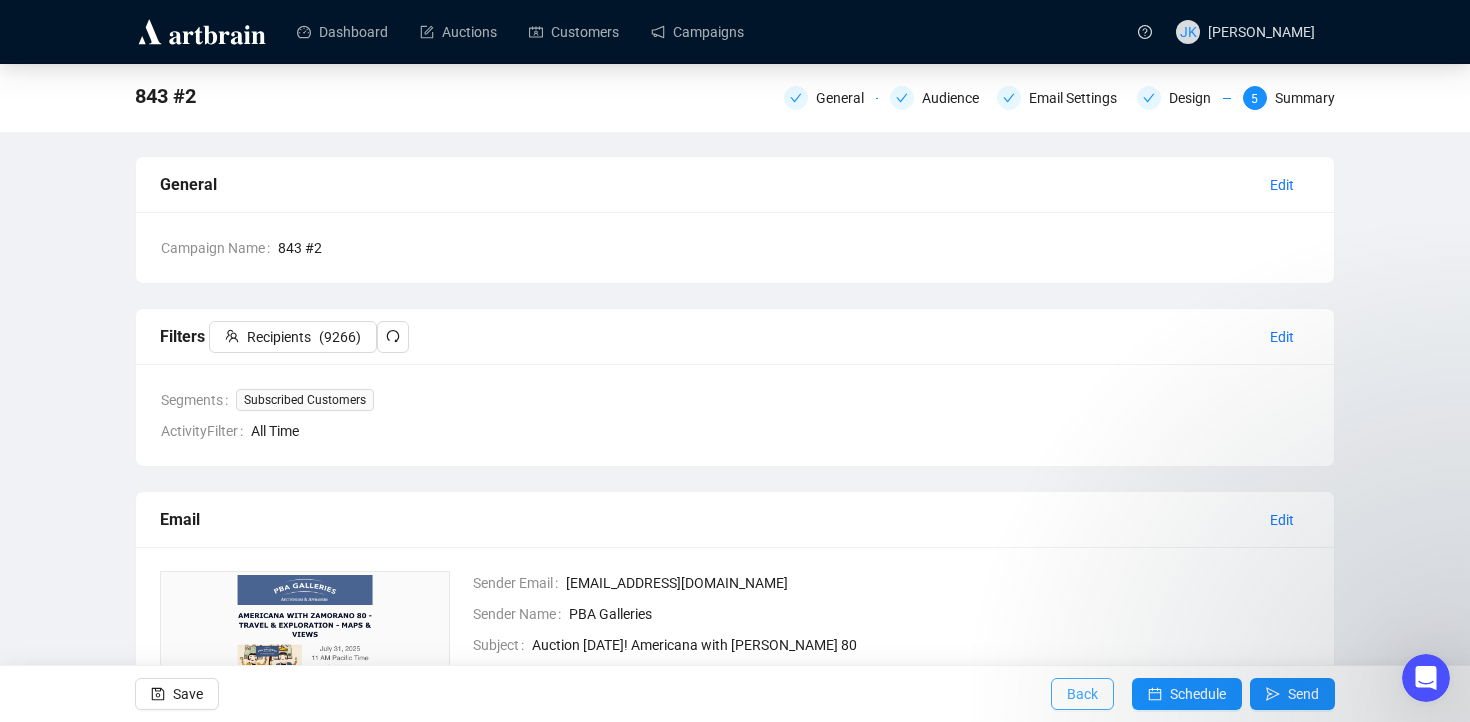 click on "Back" at bounding box center (1082, 694) 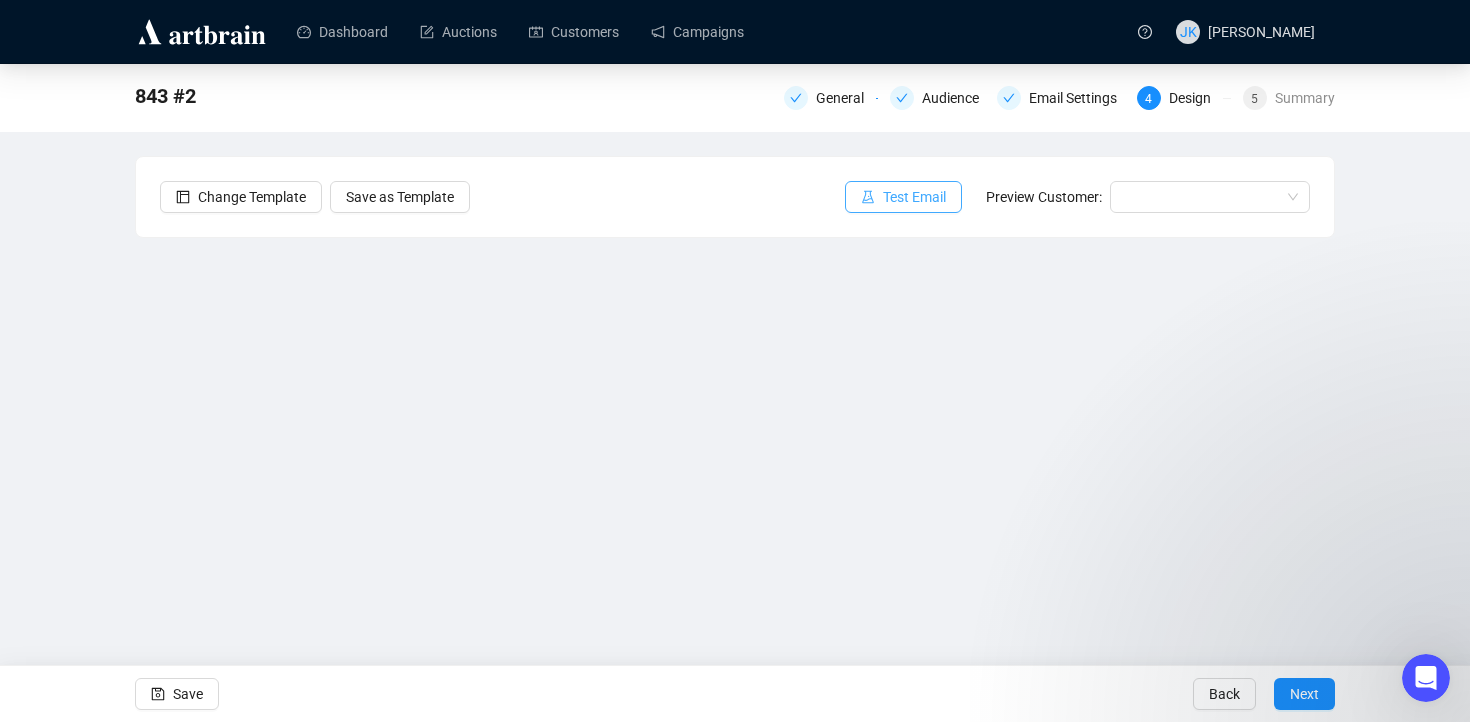 click on "Test Email" at bounding box center [914, 197] 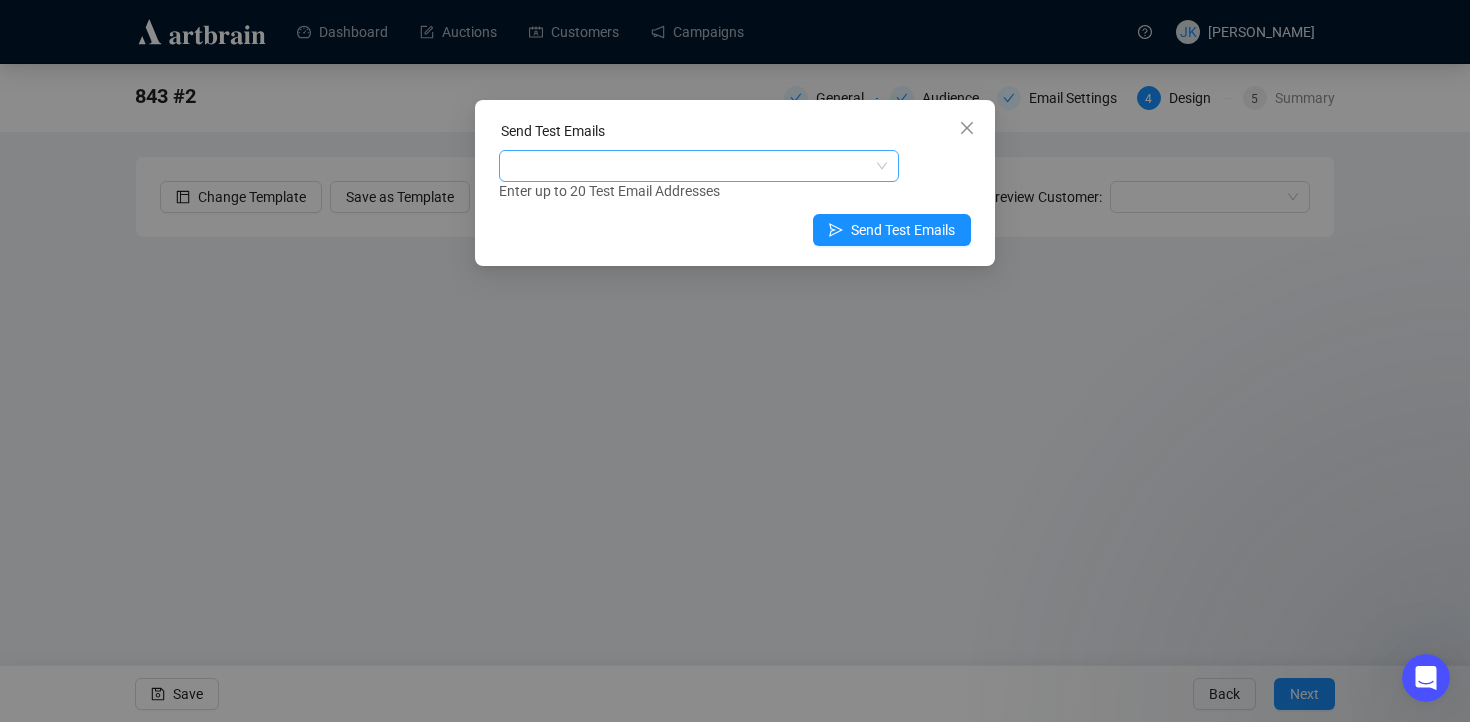 click at bounding box center (688, 166) 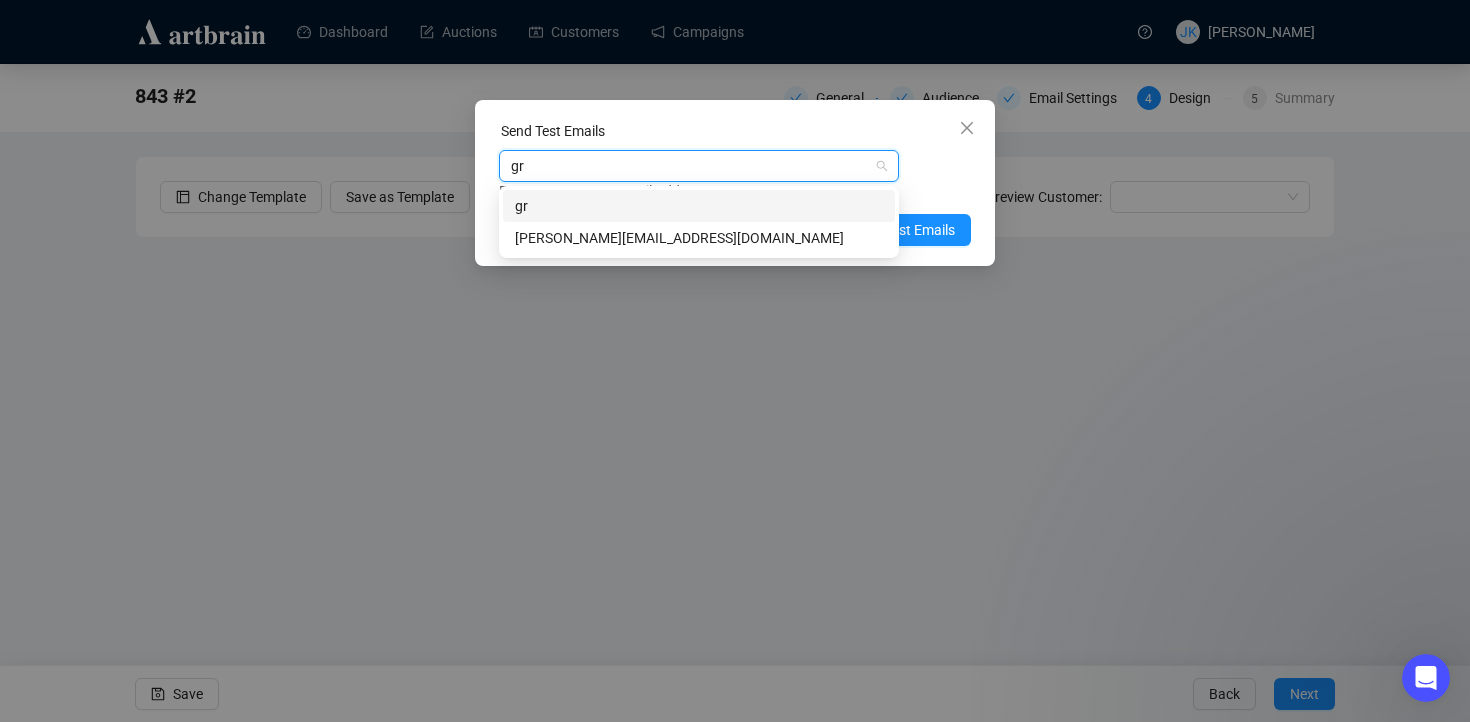 type on "gre" 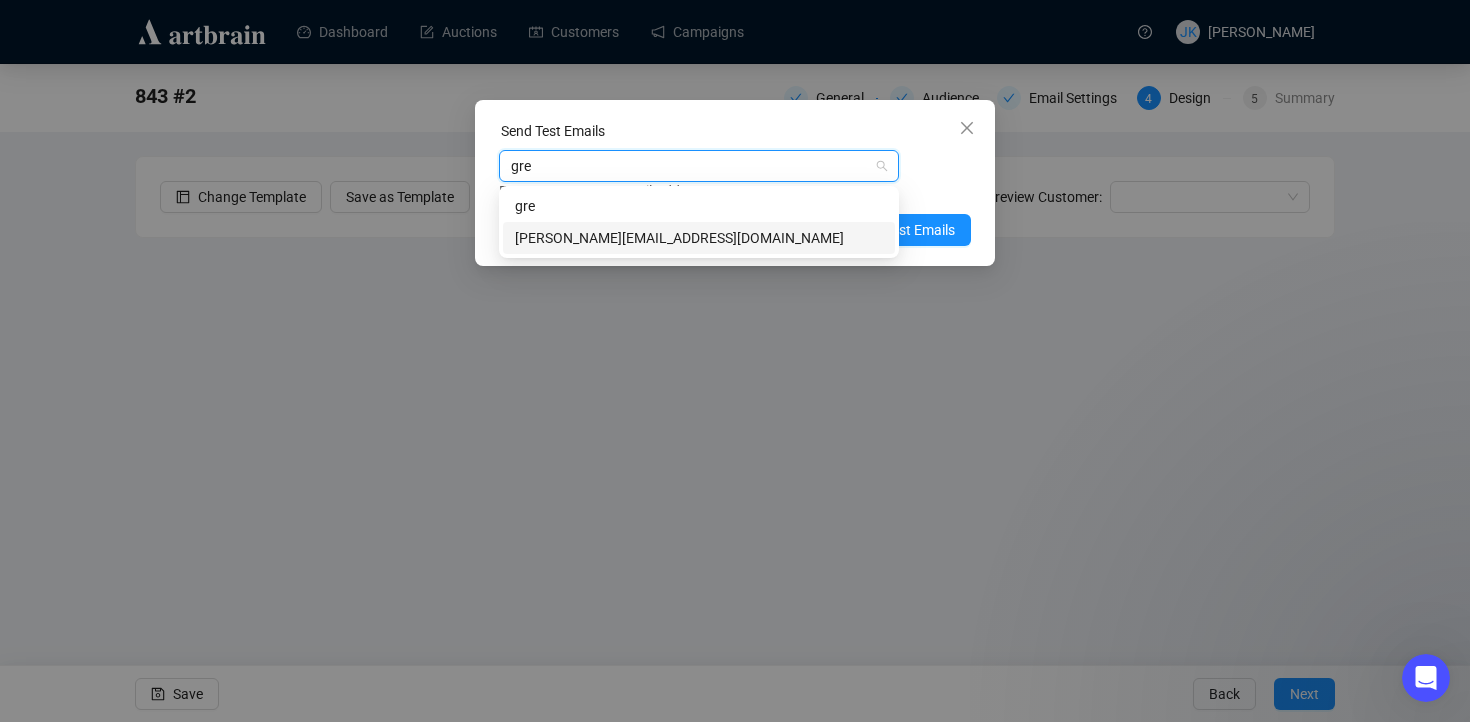 click on "[PERSON_NAME][EMAIL_ADDRESS][DOMAIN_NAME]" at bounding box center (699, 238) 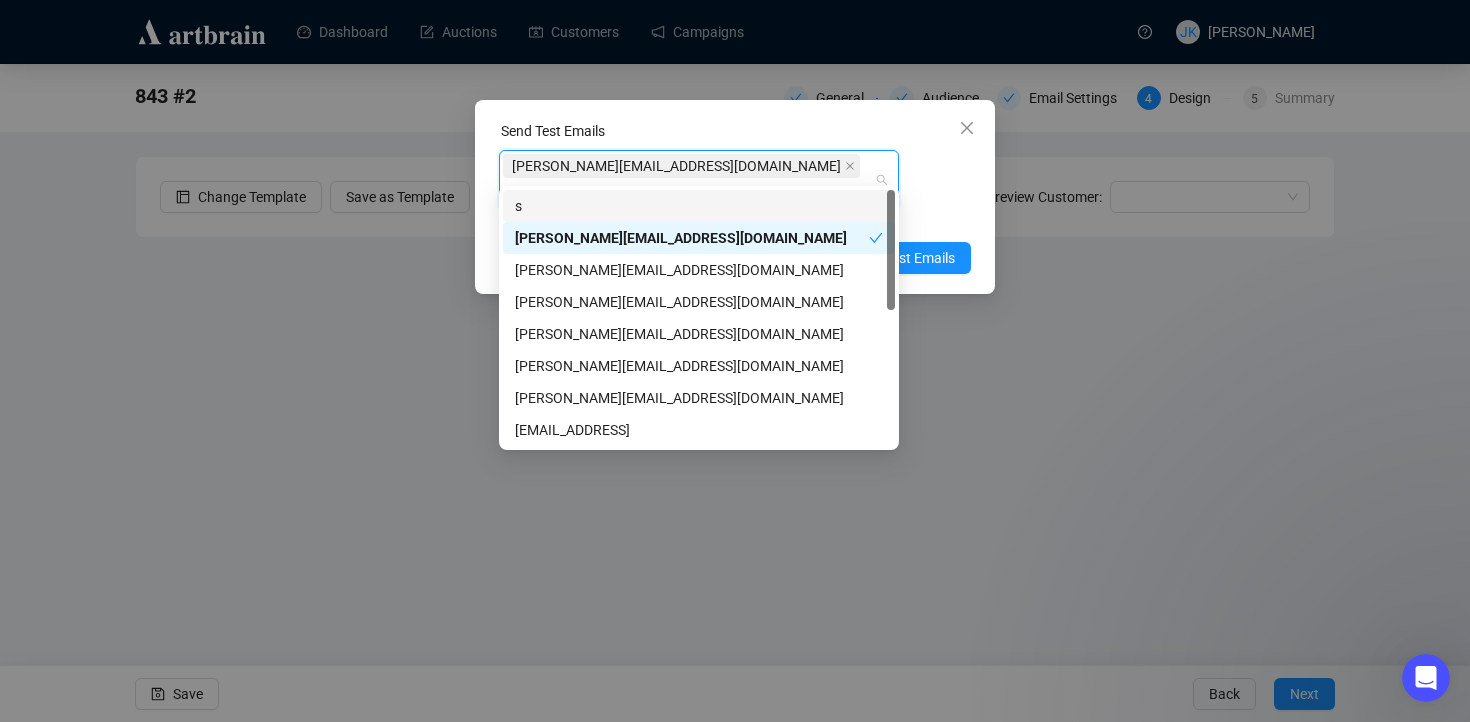 type on "sh" 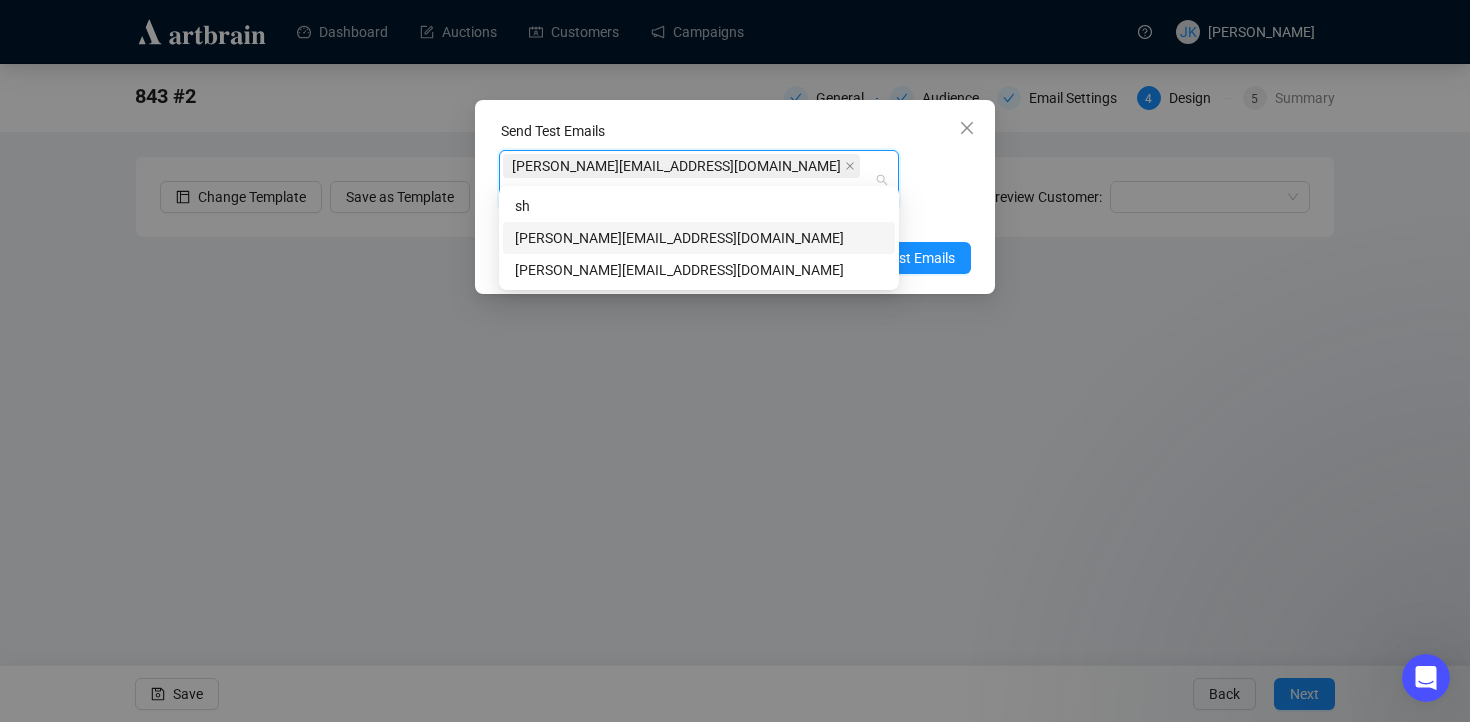 click on "[PERSON_NAME][EMAIL_ADDRESS][DOMAIN_NAME]" at bounding box center (699, 238) 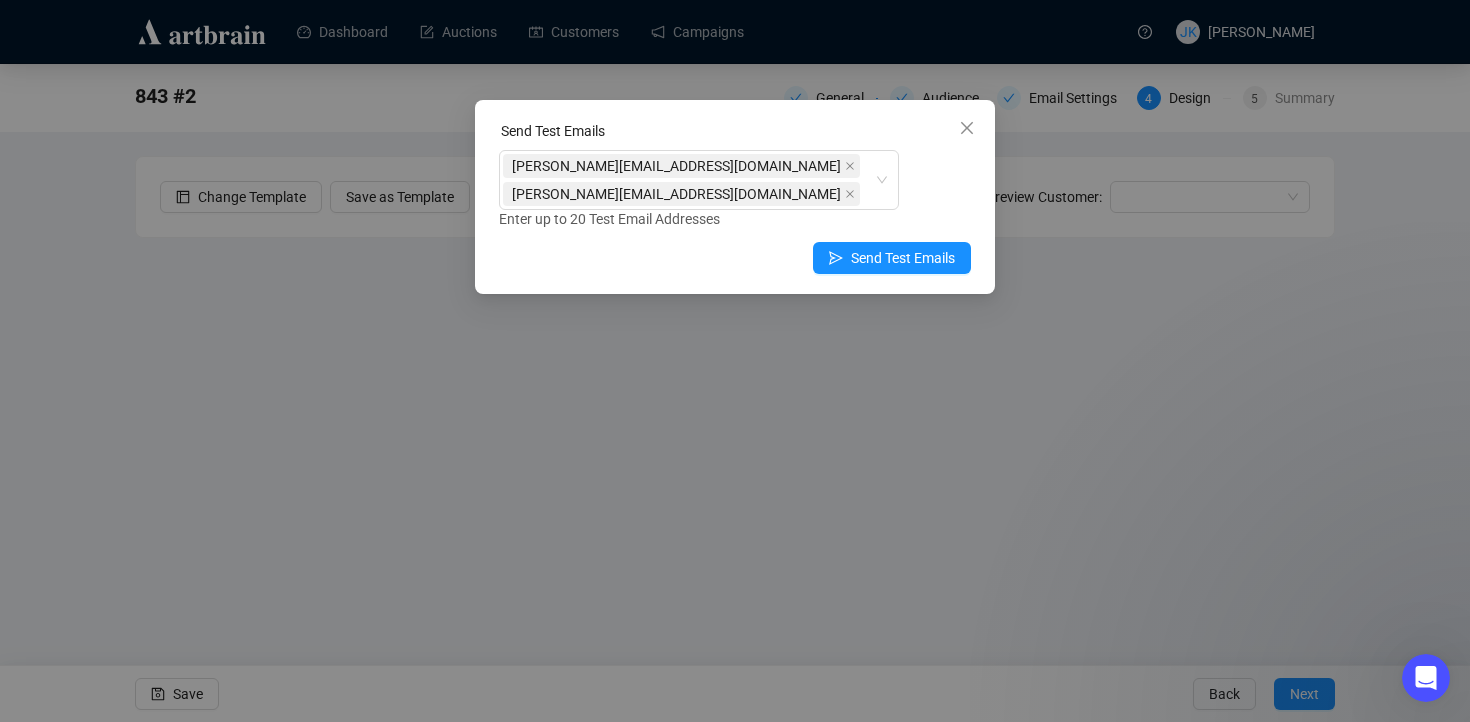click on "Enter up to 20 Test Email Addresses" at bounding box center [735, 219] 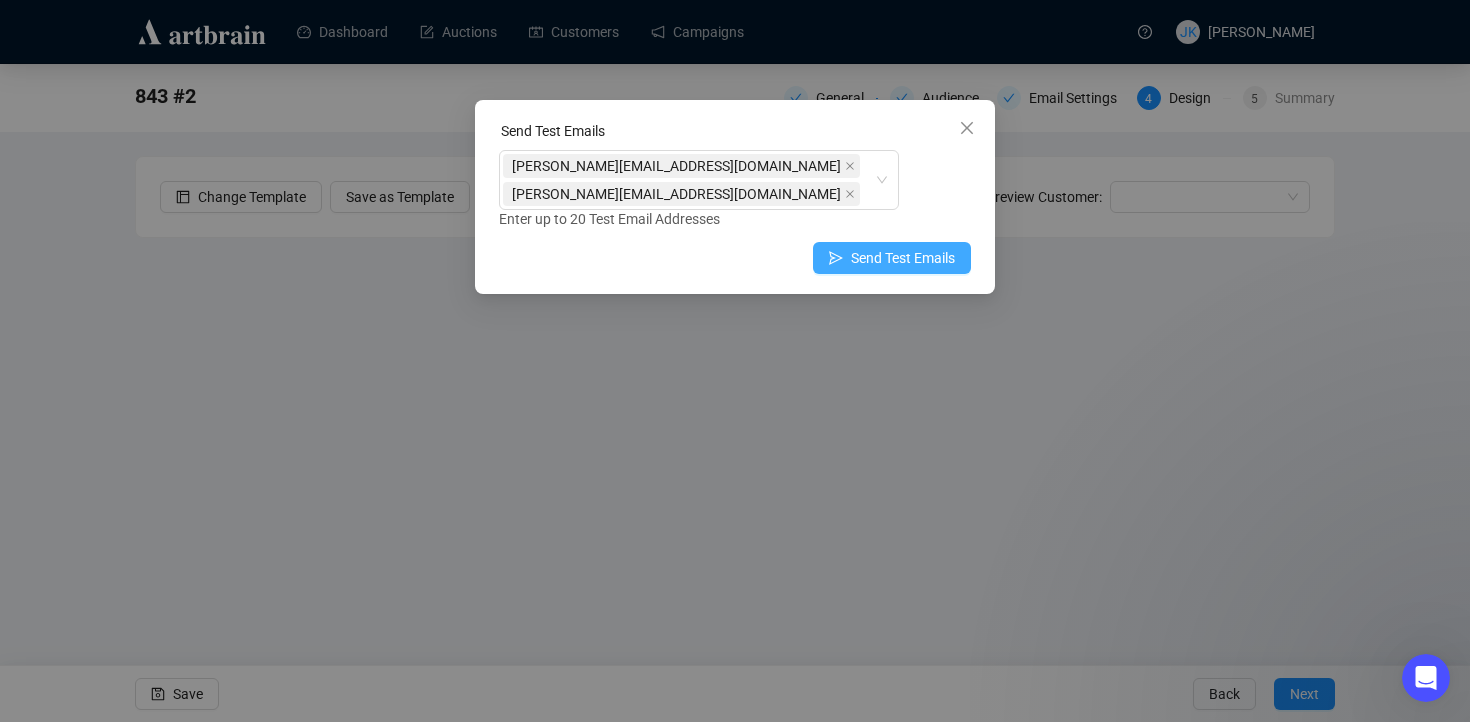 click on "Send Test Emails" at bounding box center (903, 258) 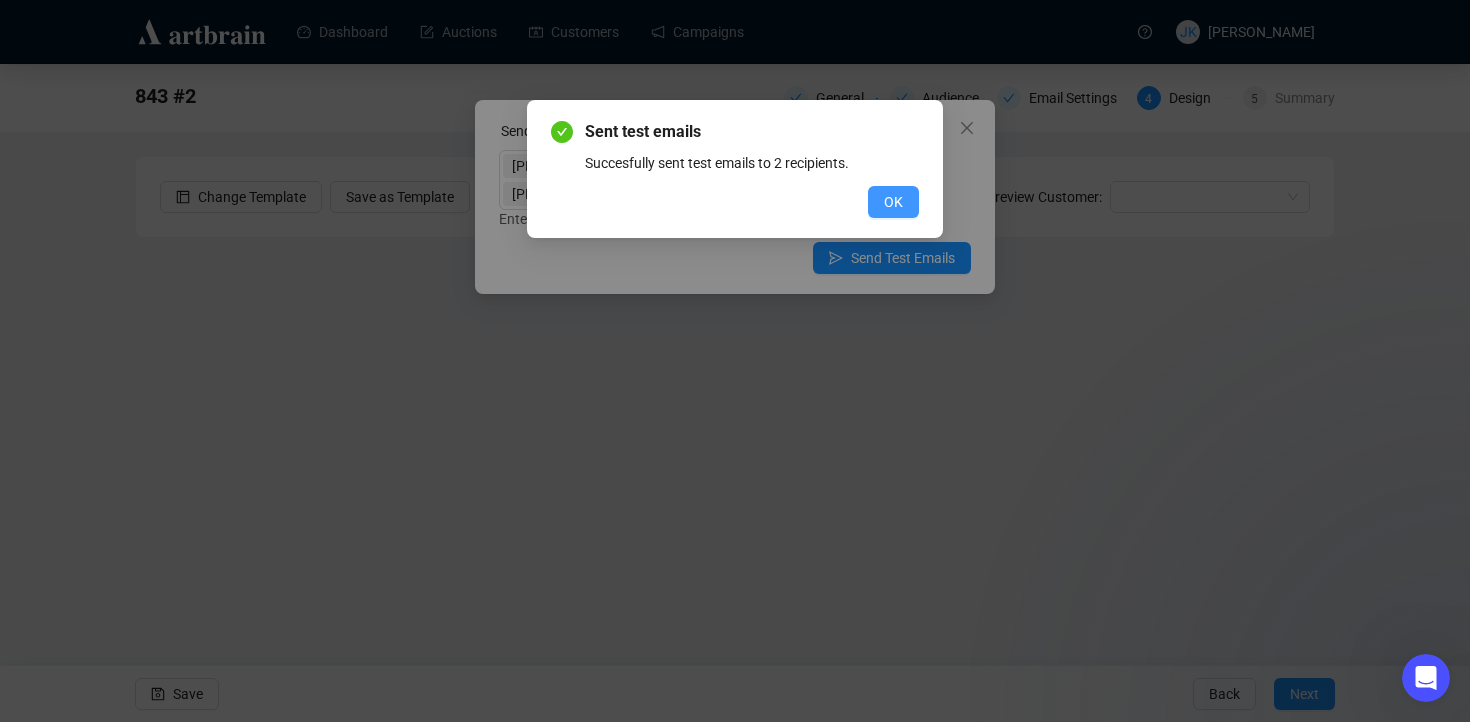 click on "OK" at bounding box center [893, 202] 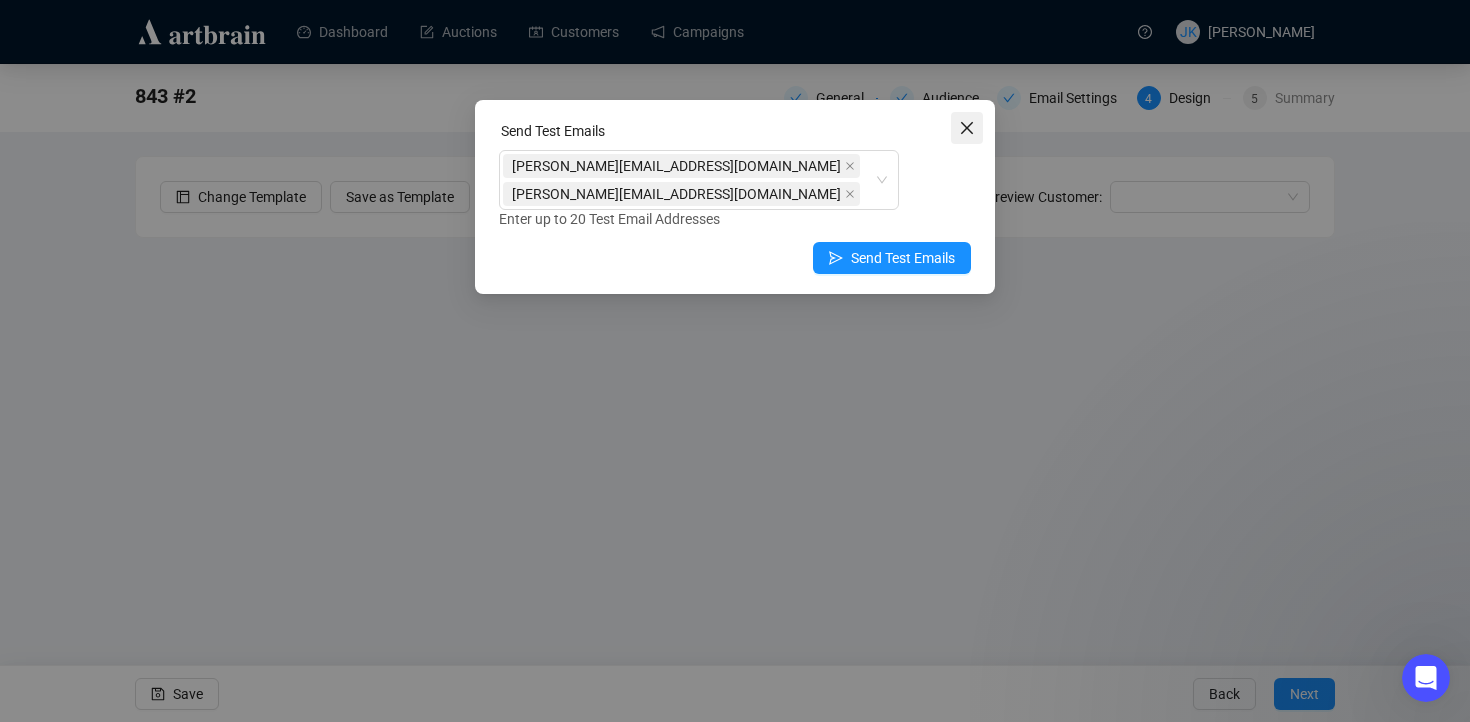 click 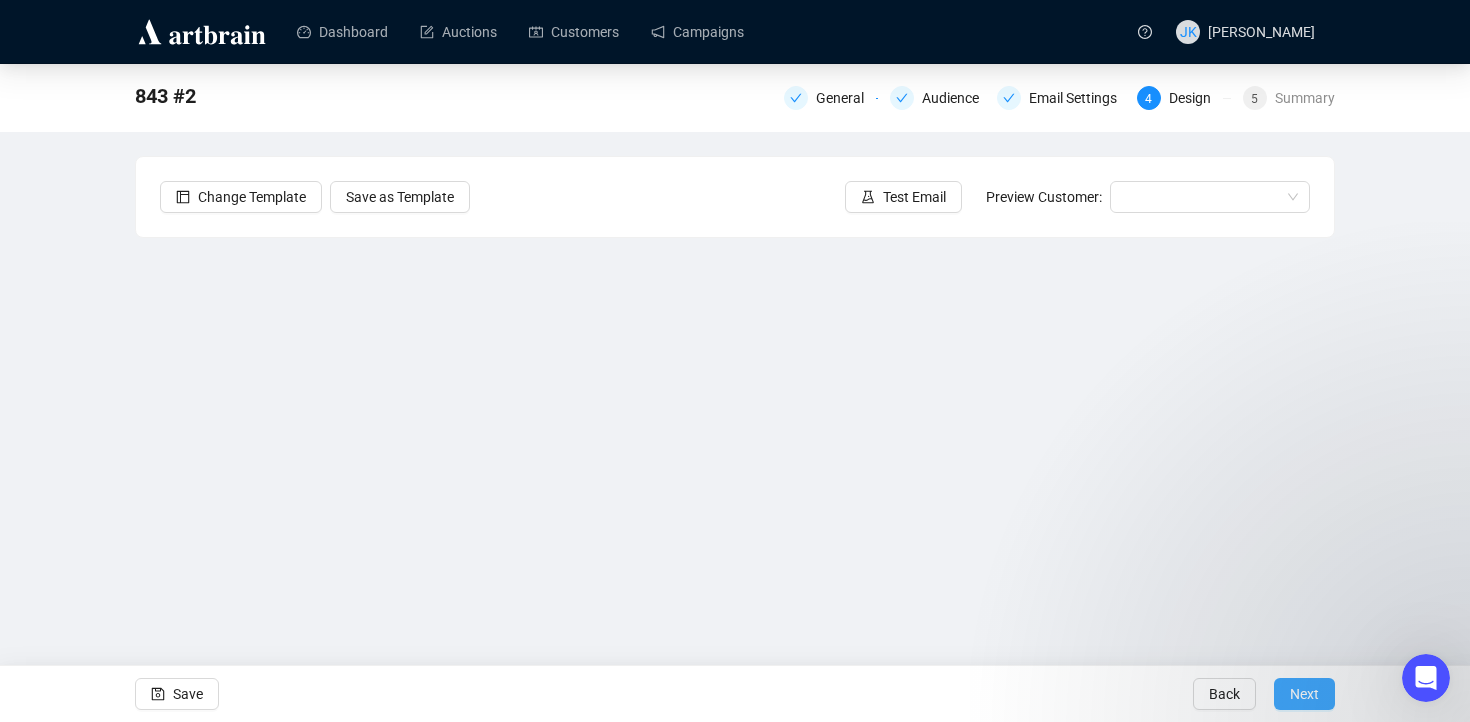 click on "Next" at bounding box center (1304, 694) 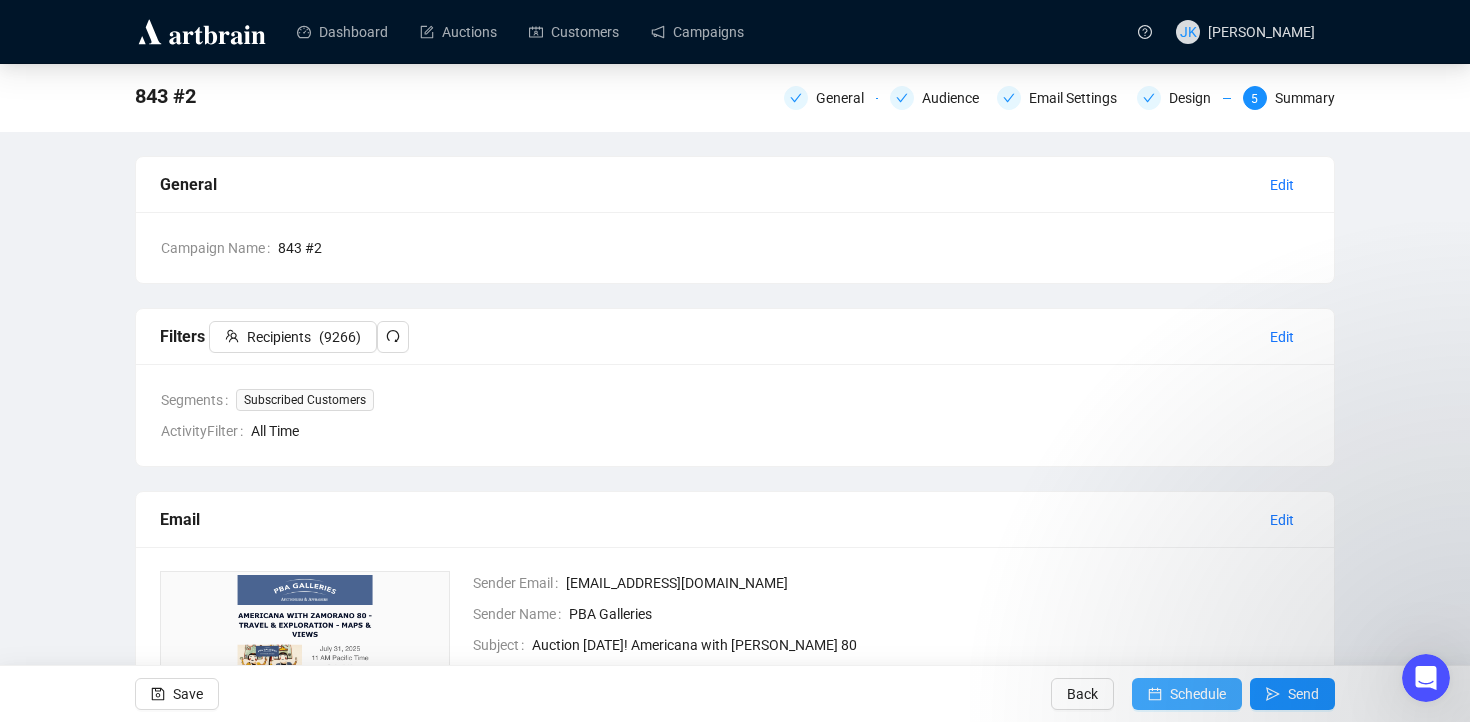 click on "Schedule" at bounding box center [1198, 694] 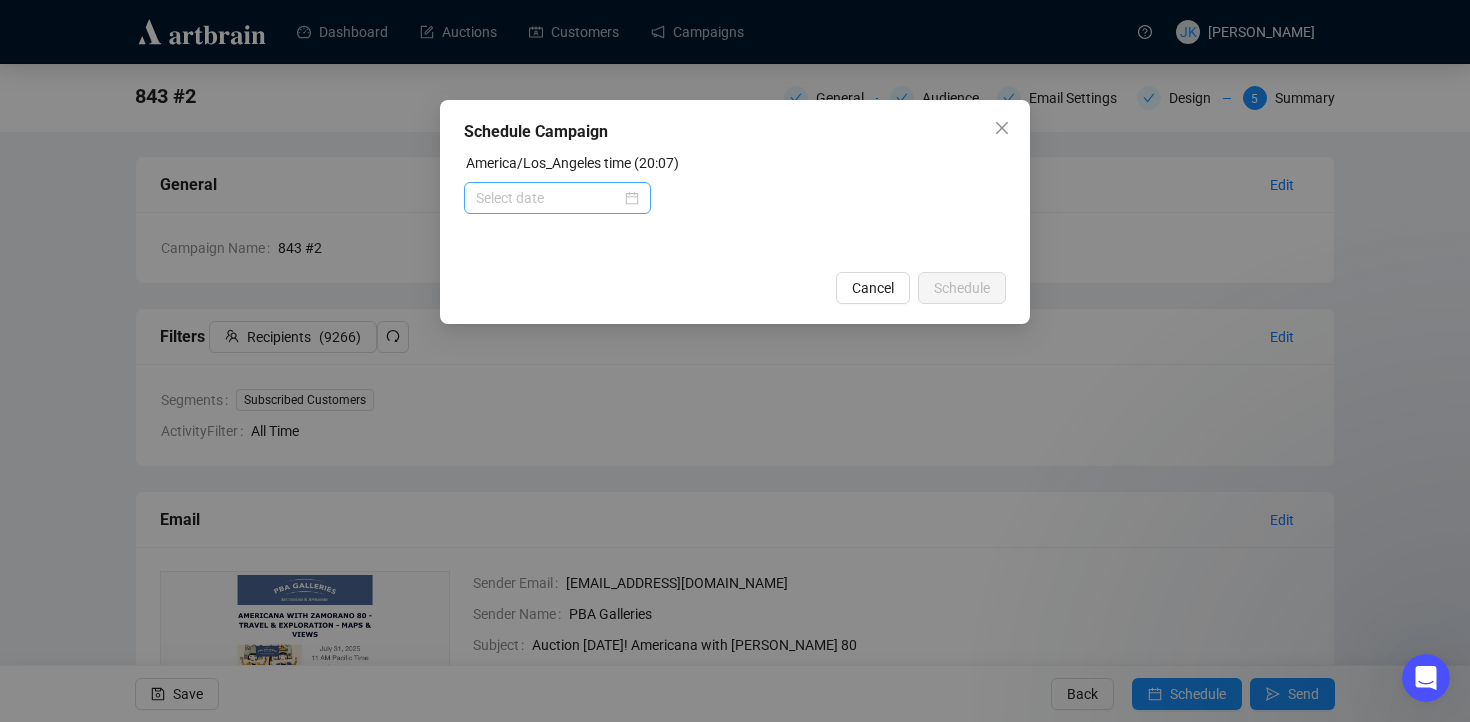click at bounding box center (557, 198) 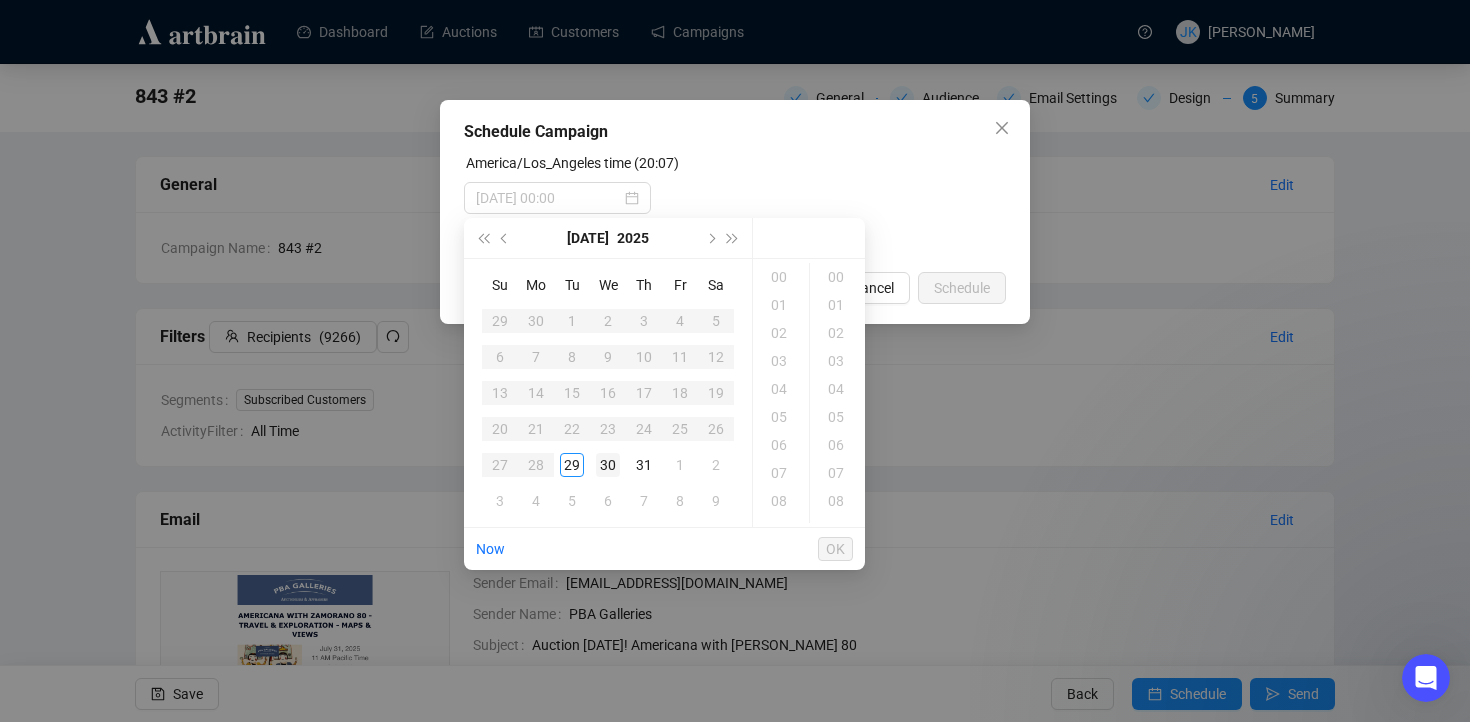 click on "30" at bounding box center [608, 465] 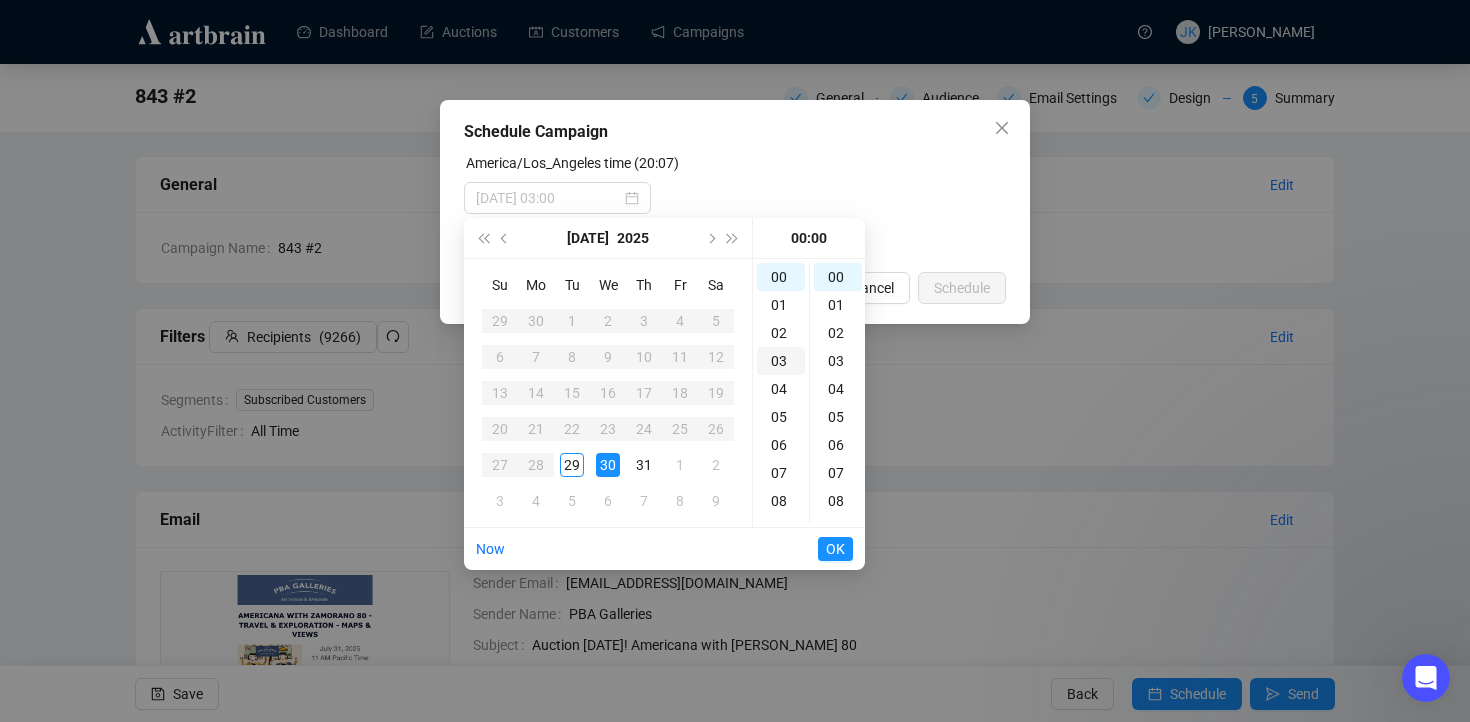 click on "03" at bounding box center (781, 361) 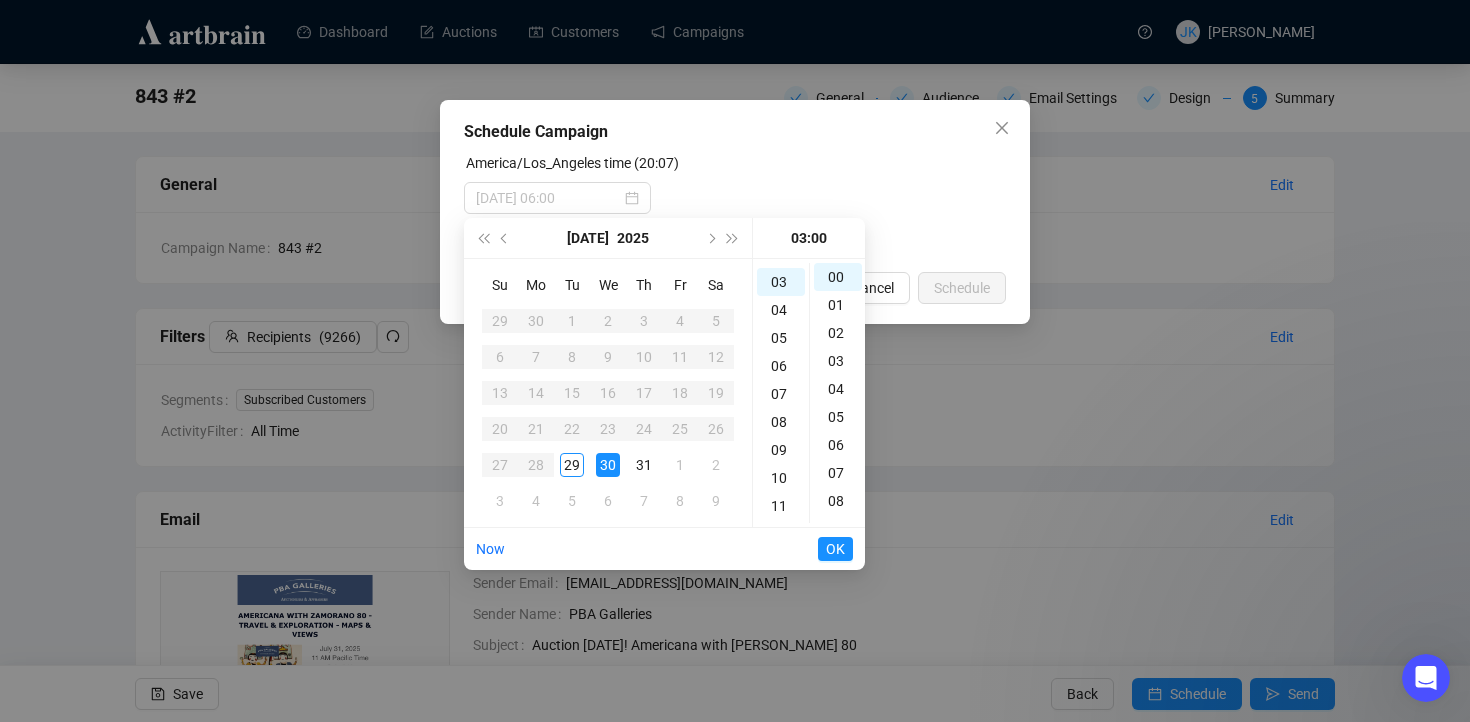 scroll, scrollTop: 84, scrollLeft: 0, axis: vertical 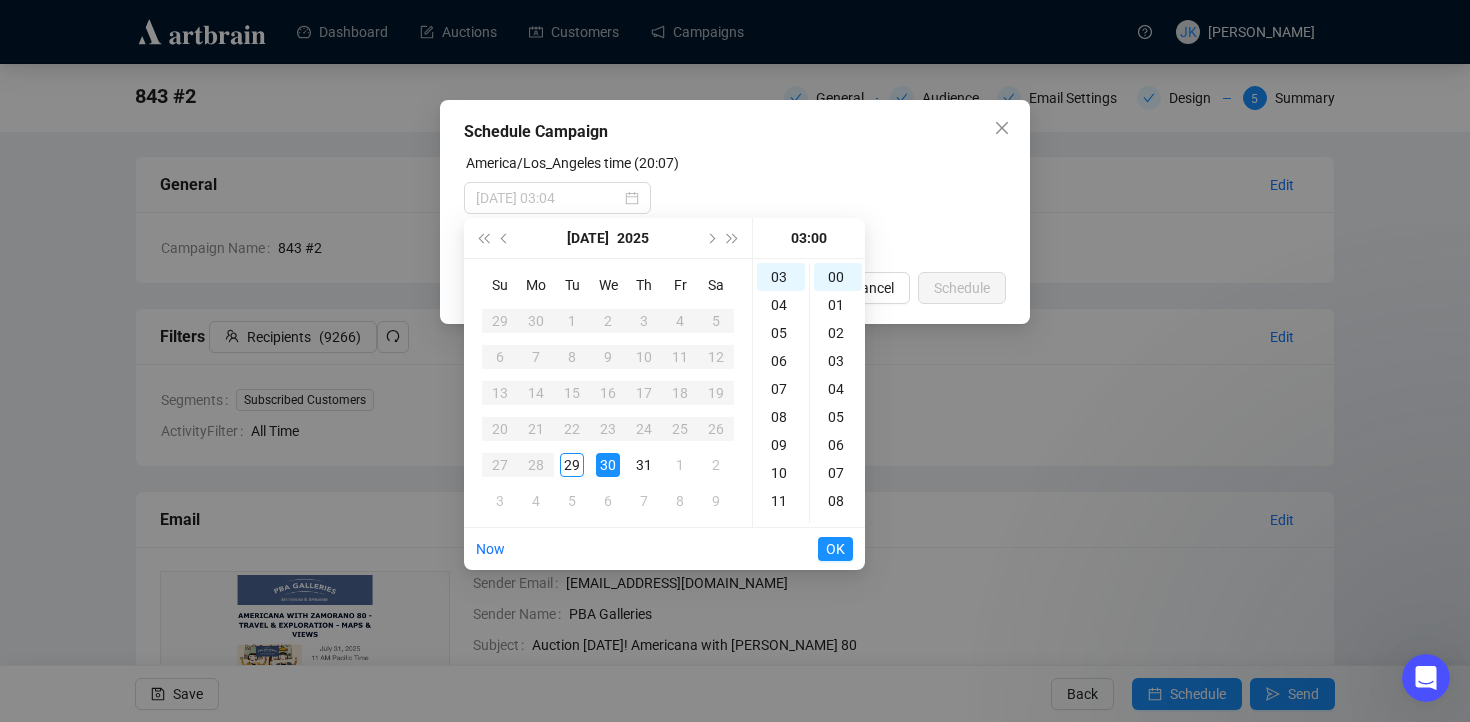 type on "[DATE] 03:00" 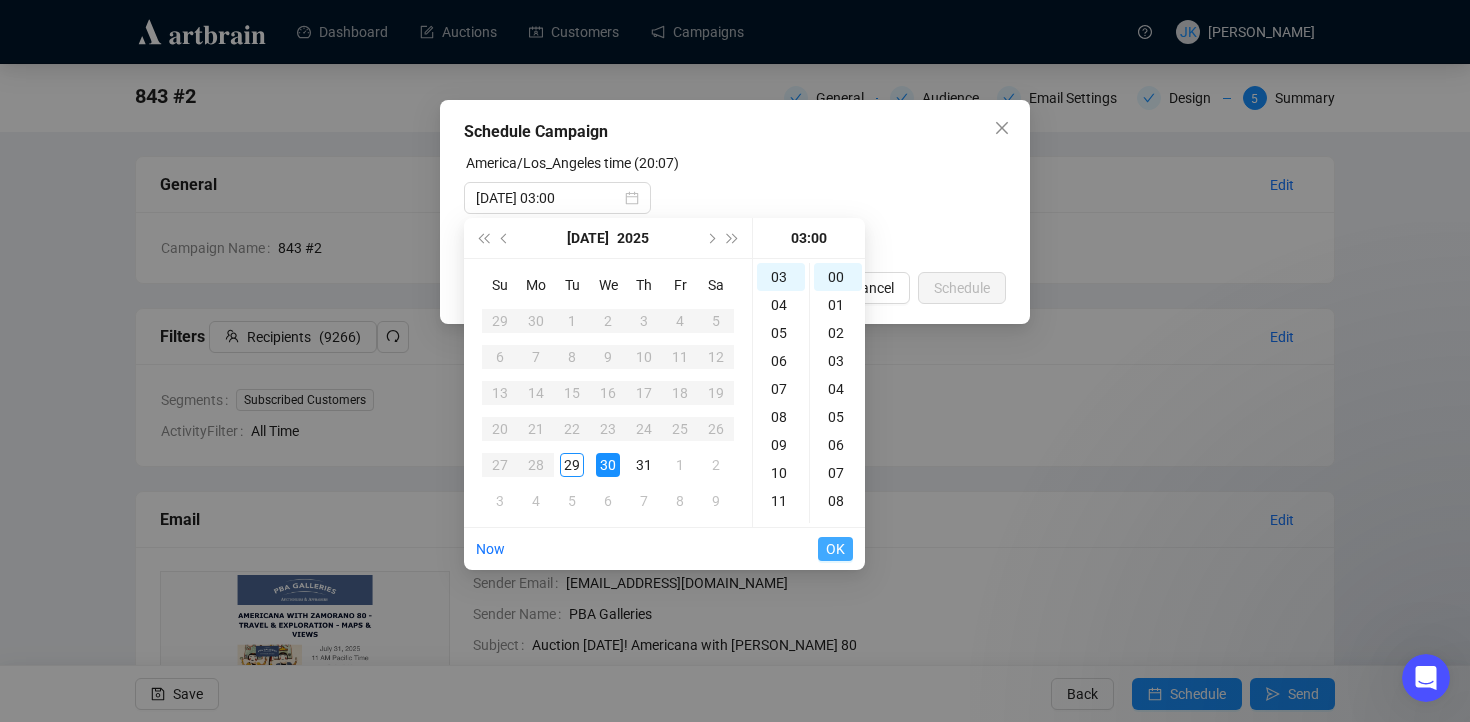 click on "OK" at bounding box center [835, 549] 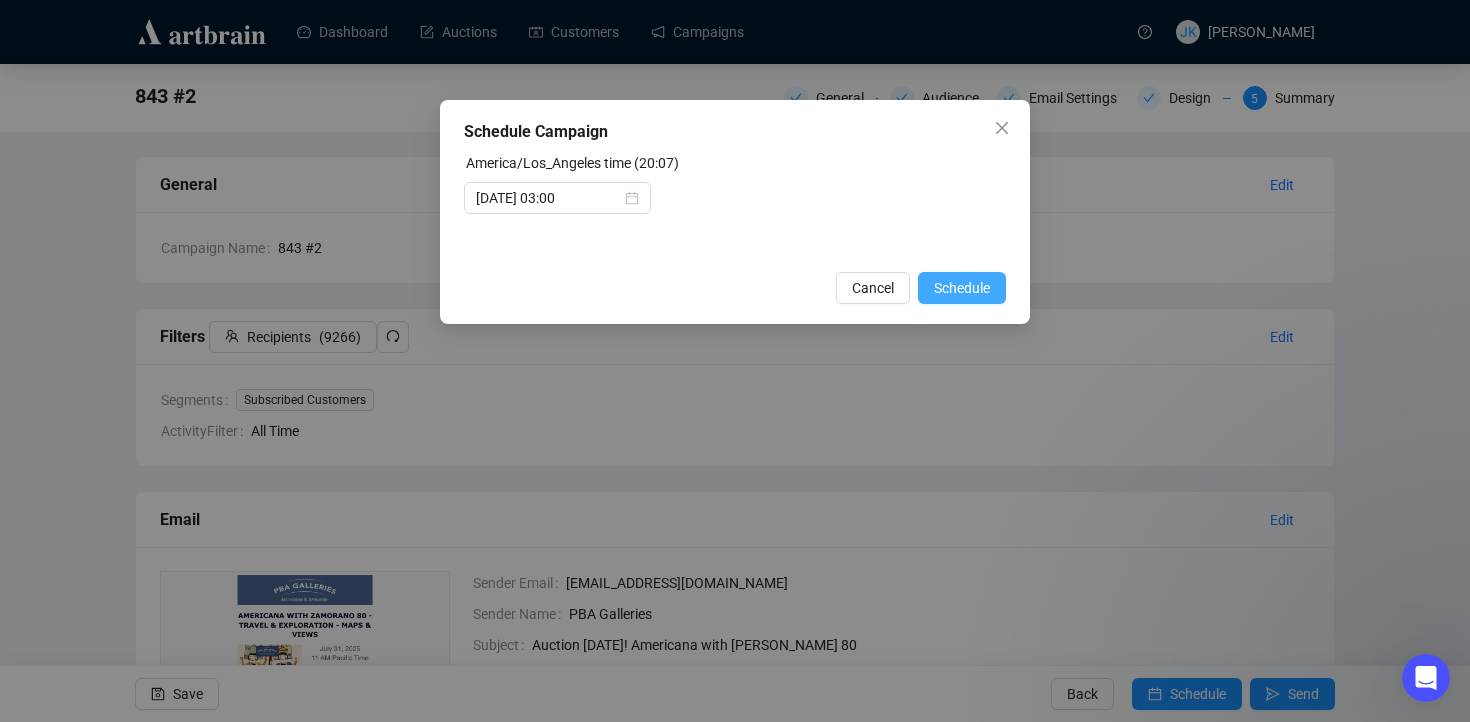 click on "Schedule" at bounding box center (962, 288) 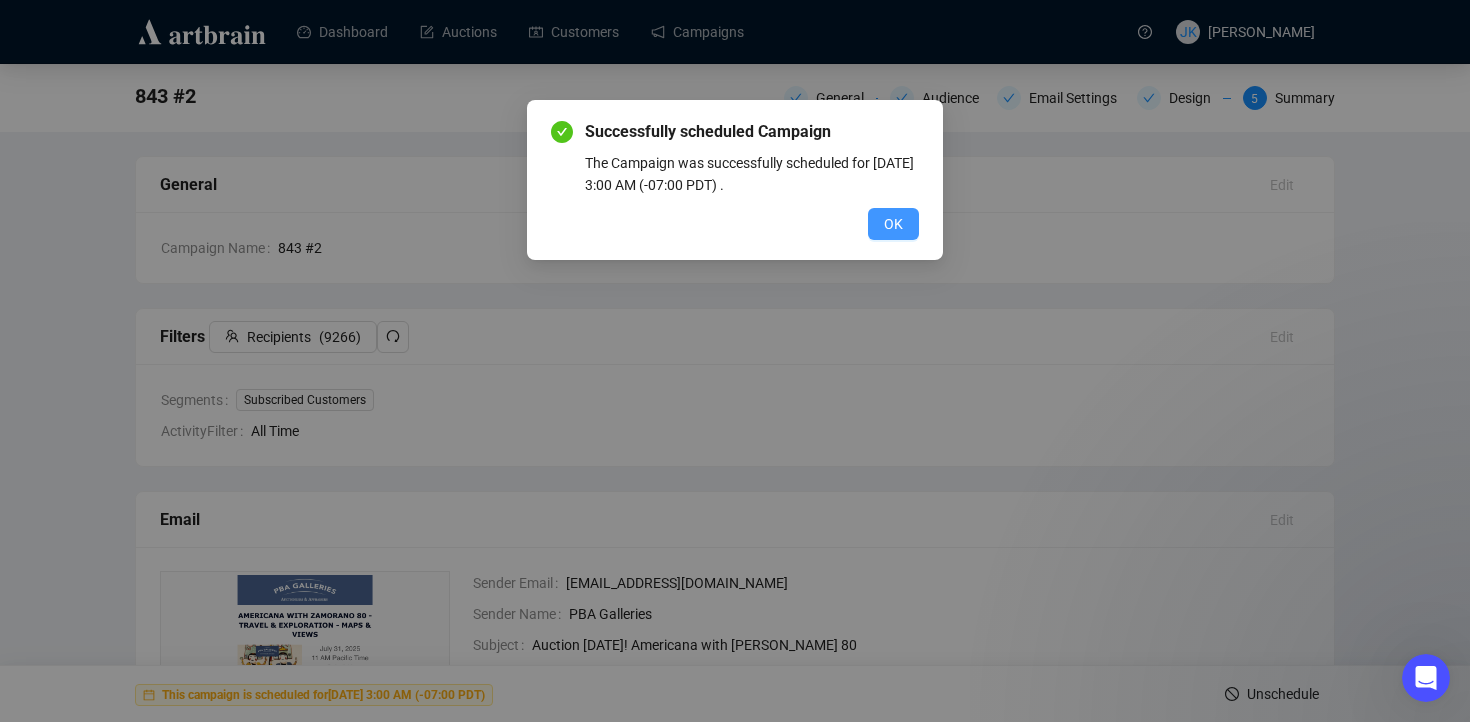 click on "OK" at bounding box center [893, 224] 